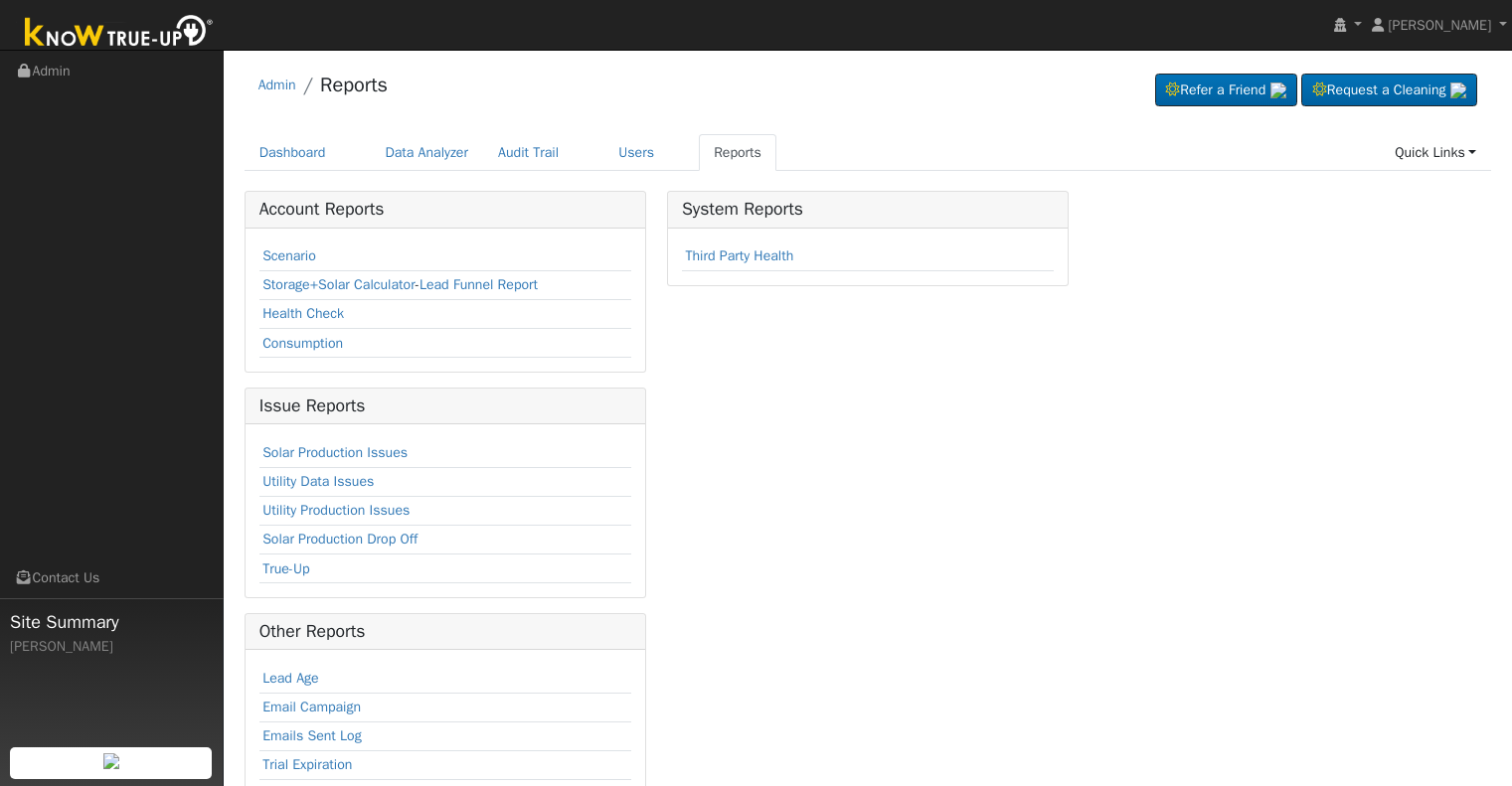 scroll, scrollTop: 0, scrollLeft: 0, axis: both 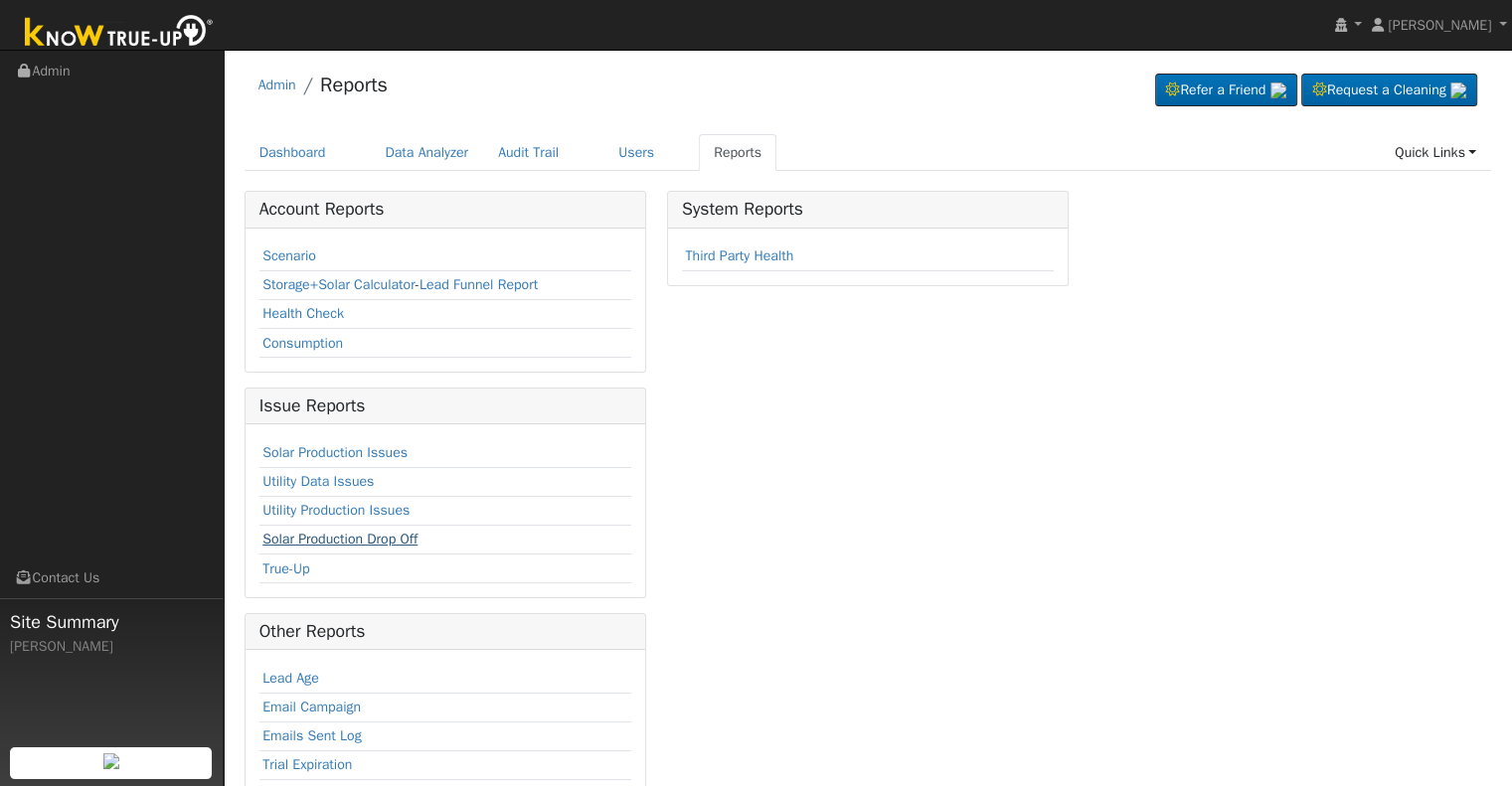 click on "Solar Production Drop Off" at bounding box center (340, 539) 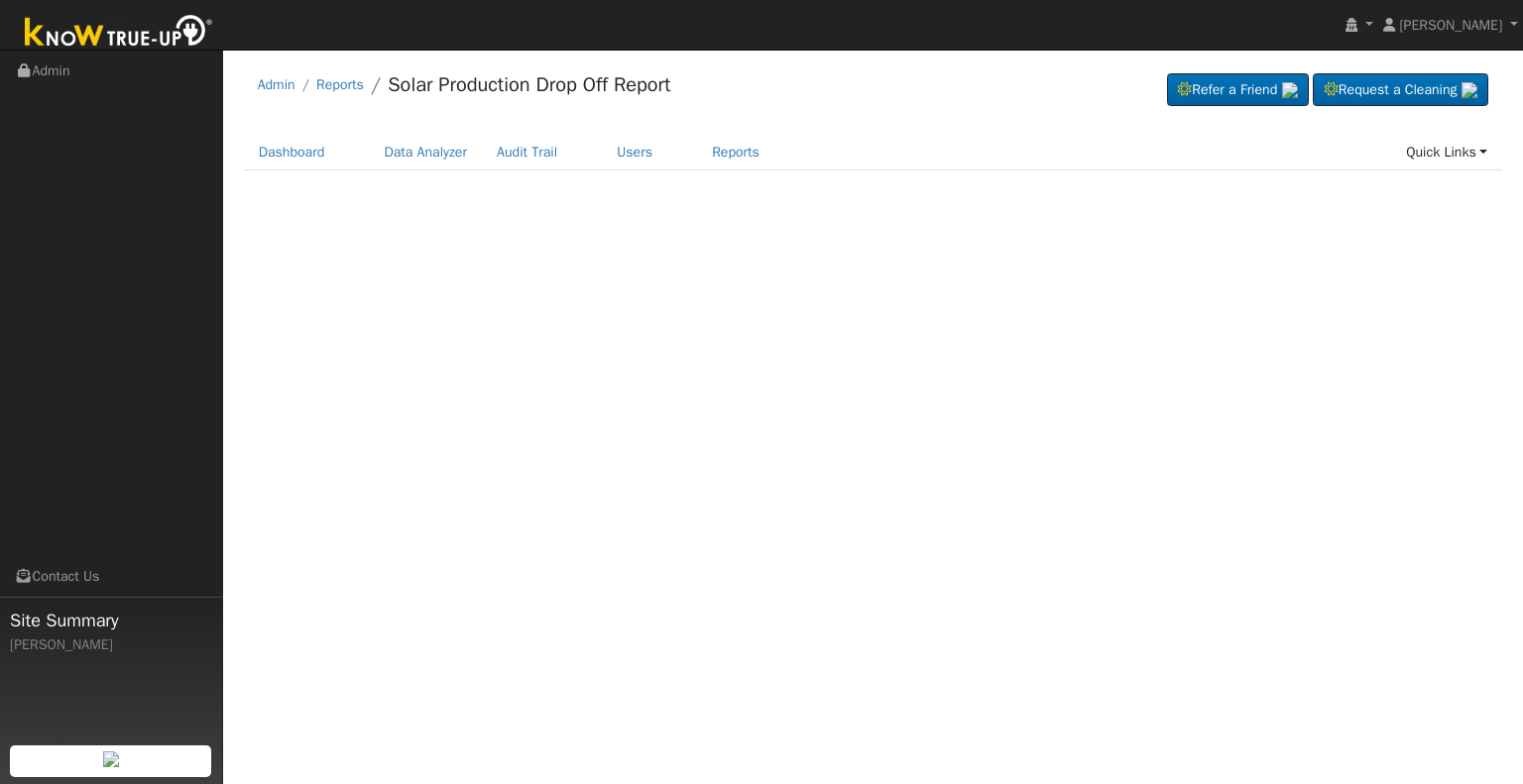 scroll, scrollTop: 0, scrollLeft: 0, axis: both 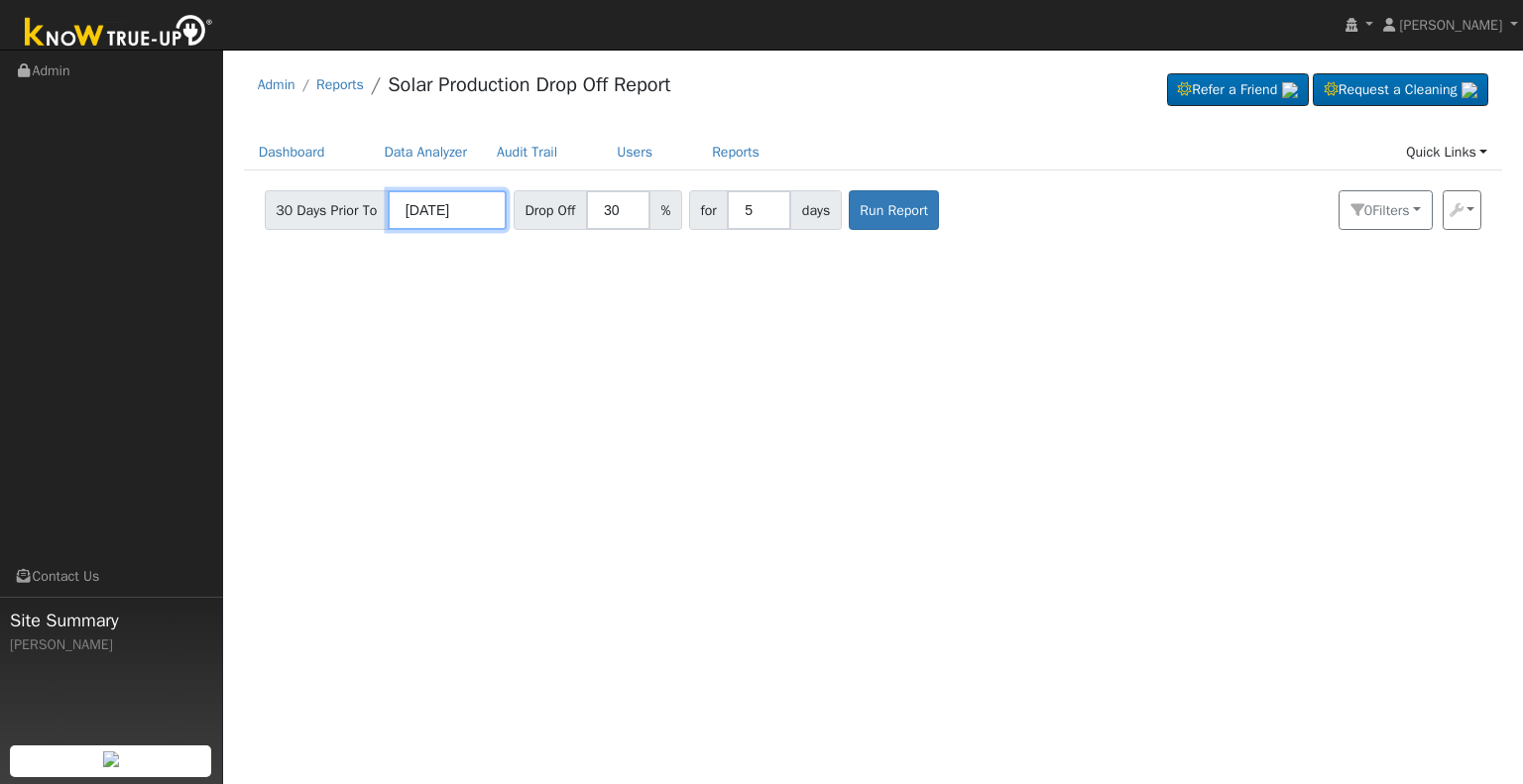 click on "[DATE]" at bounding box center (447, 210) 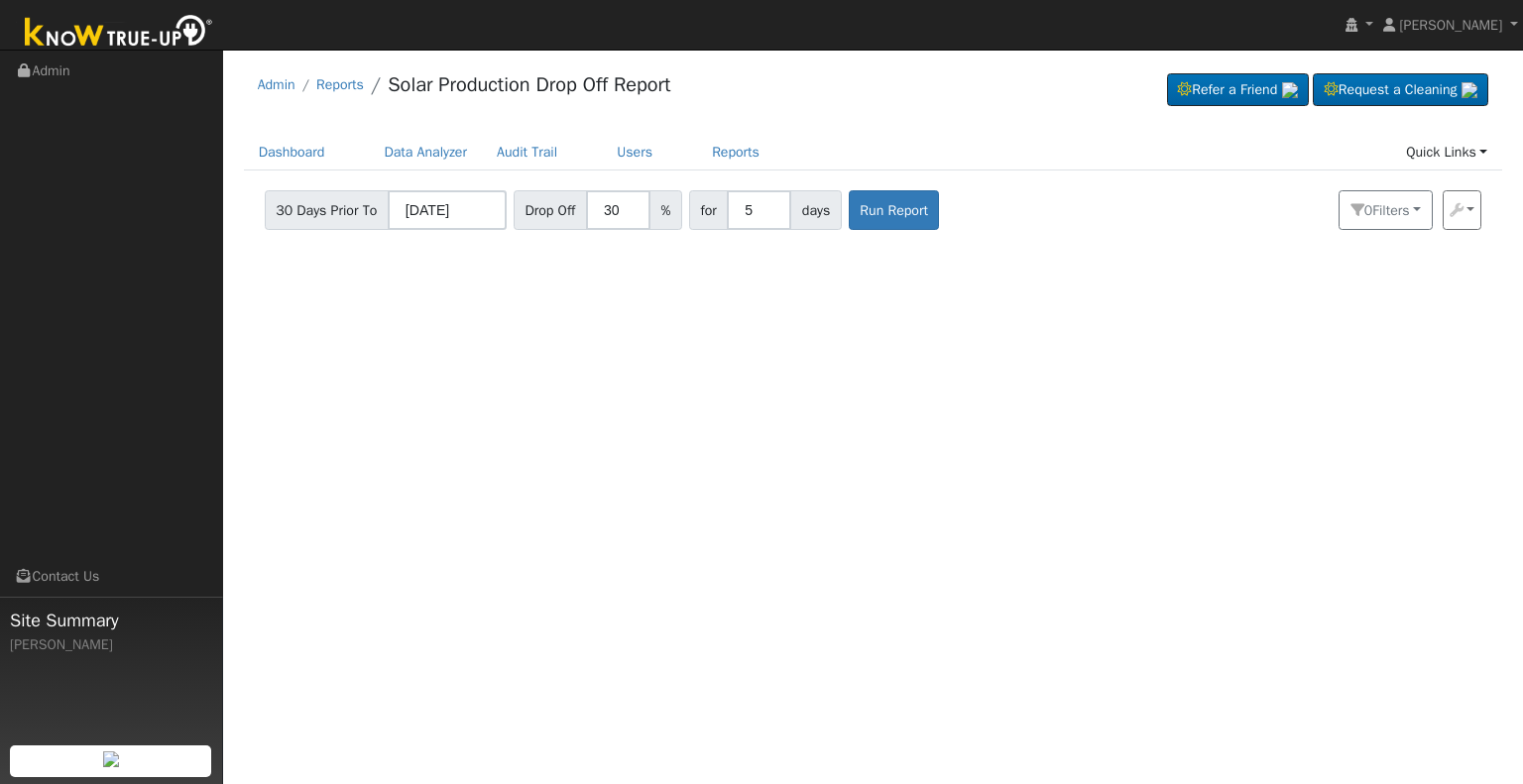 click on "User Profile First name Last name Email Email Notifications No Emails No Emails Weekly Emails Monthly Emails Cancel Save
Terms Of Service
Close
Login as User
Select a User
Admin
Reports
Solar Production Drop Off Report" at bounding box center [873, 416] 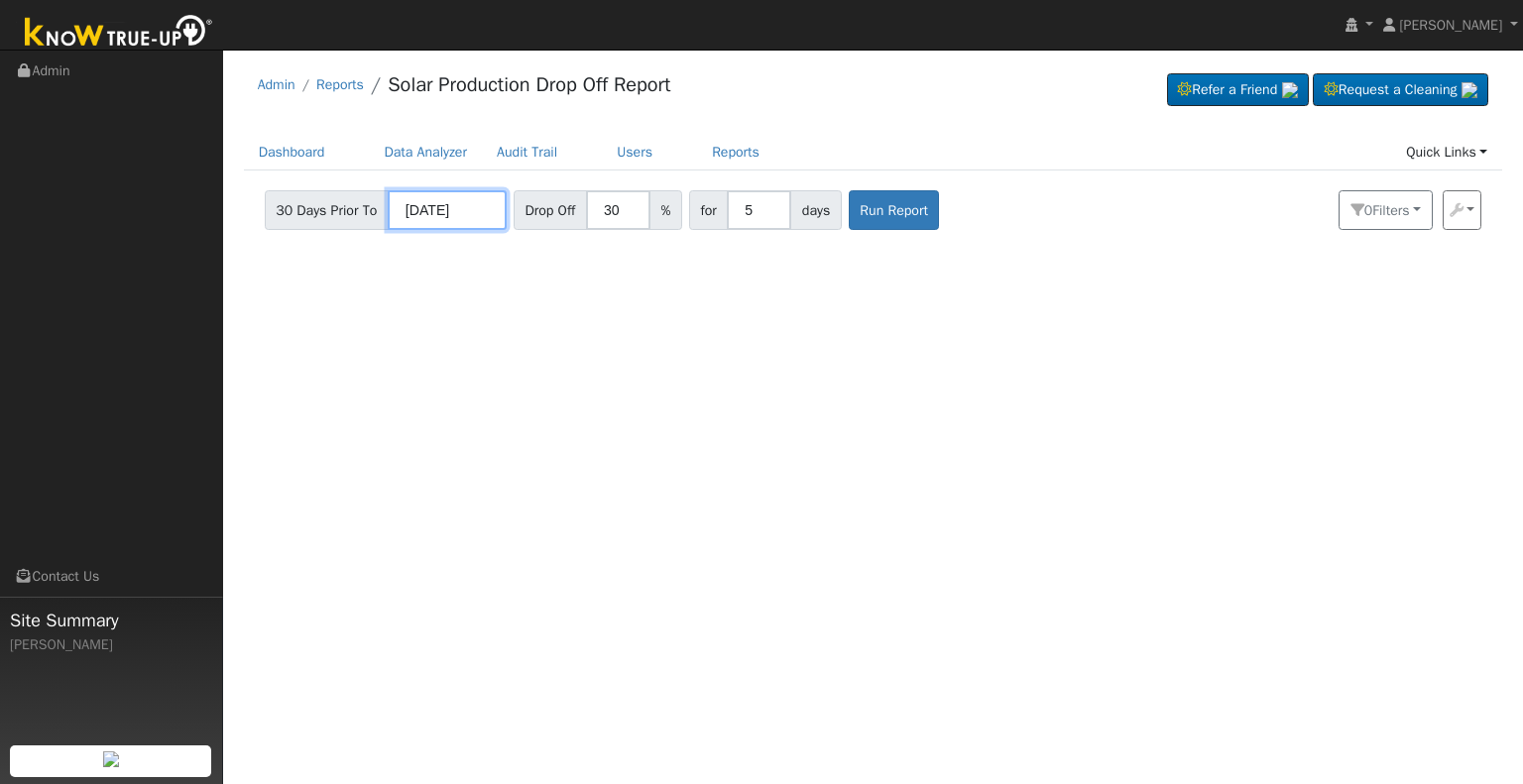 click on "07/08/2025" at bounding box center (447, 210) 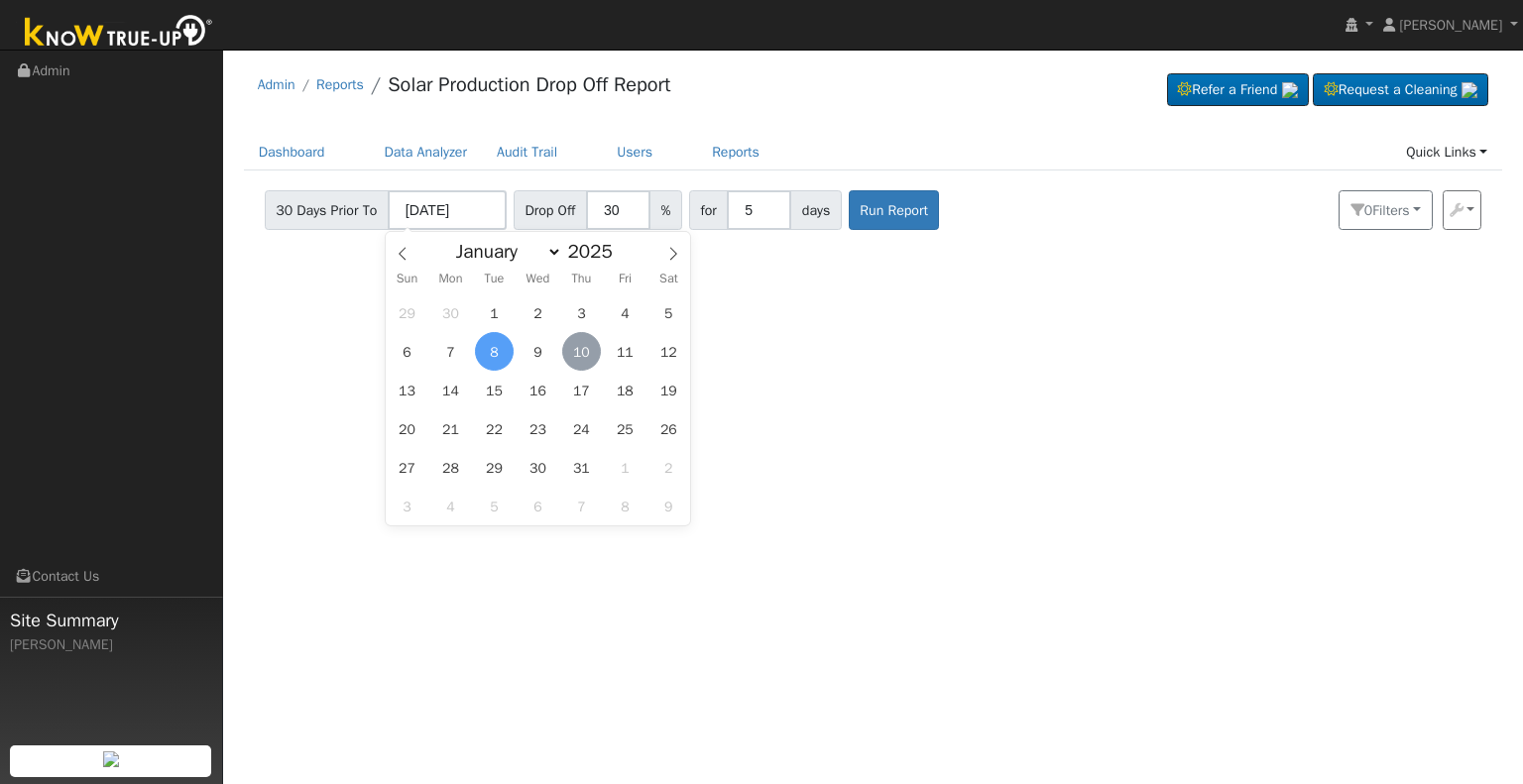 click on "10" at bounding box center (581, 351) 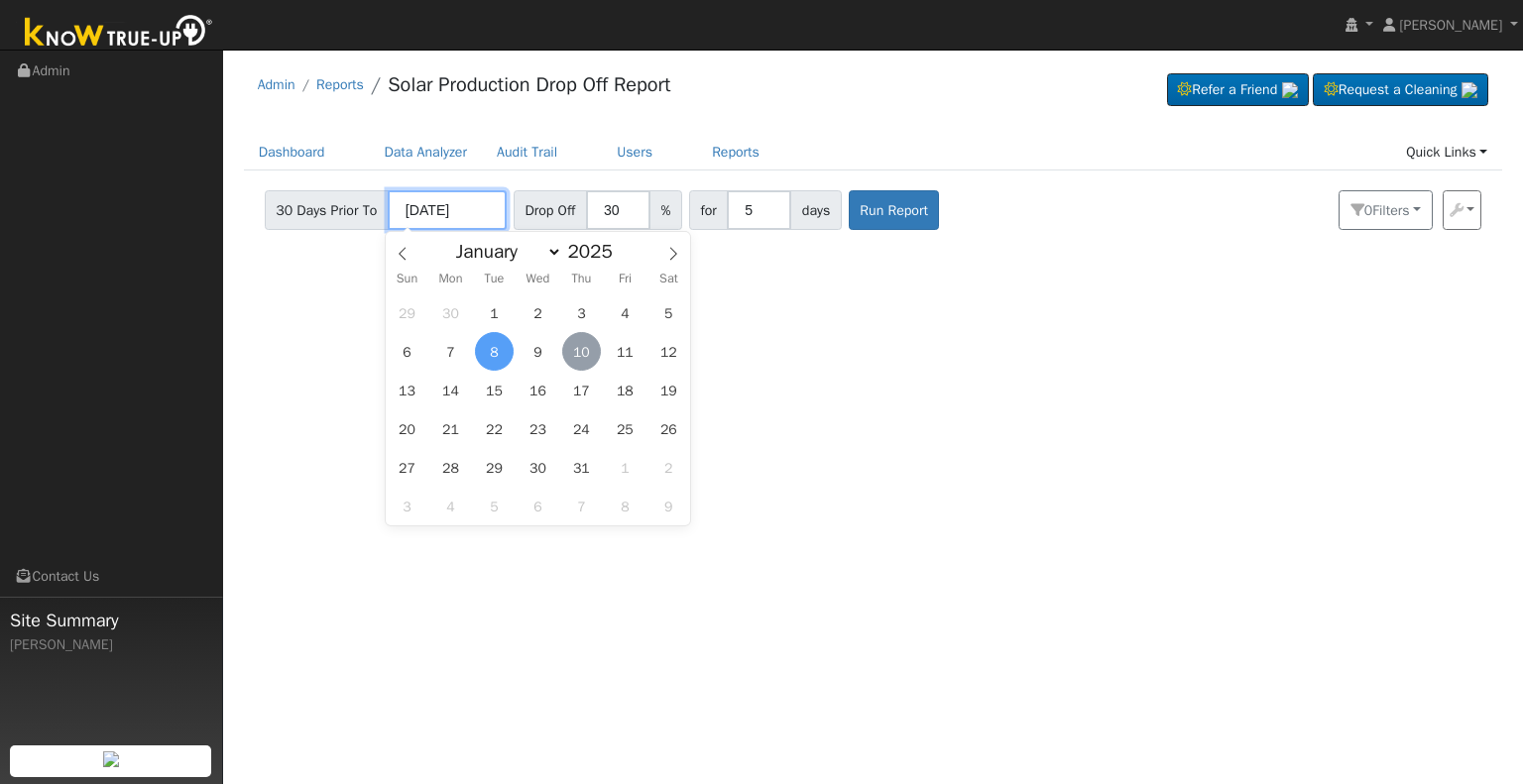 type on "07/10/2025" 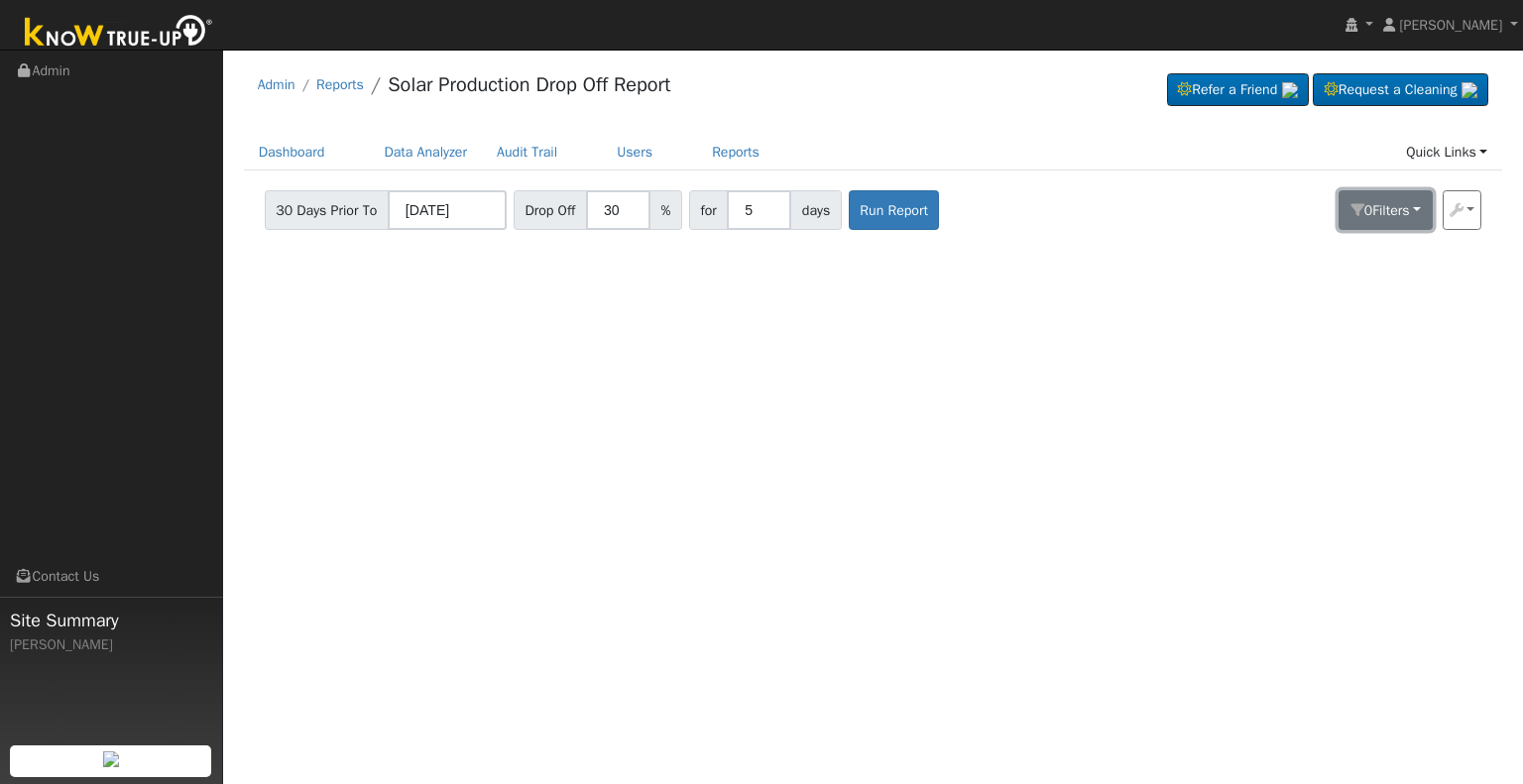 click on "s" at bounding box center [1405, 210] 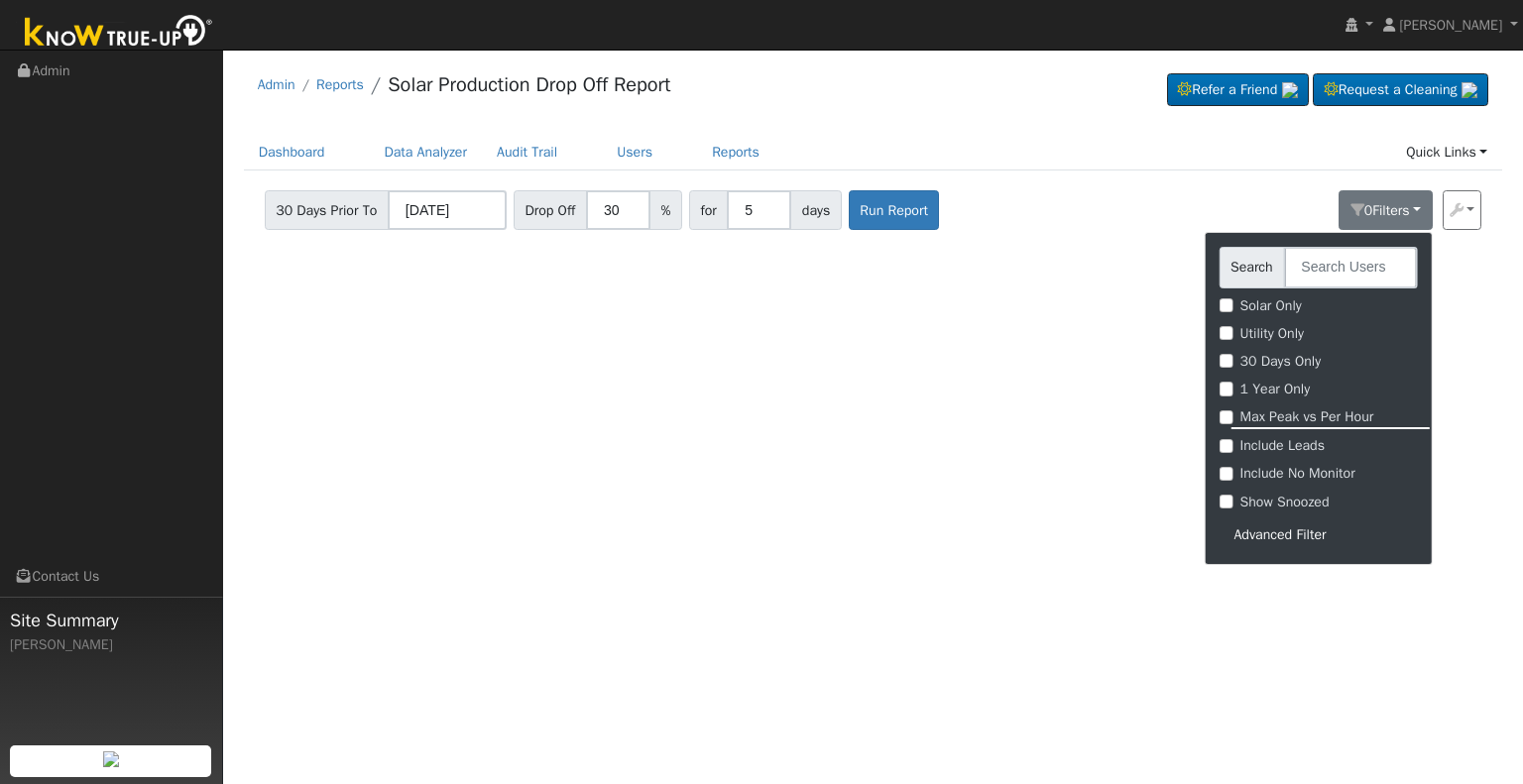 click on "Advanced Filter" at bounding box center (1318, 534) 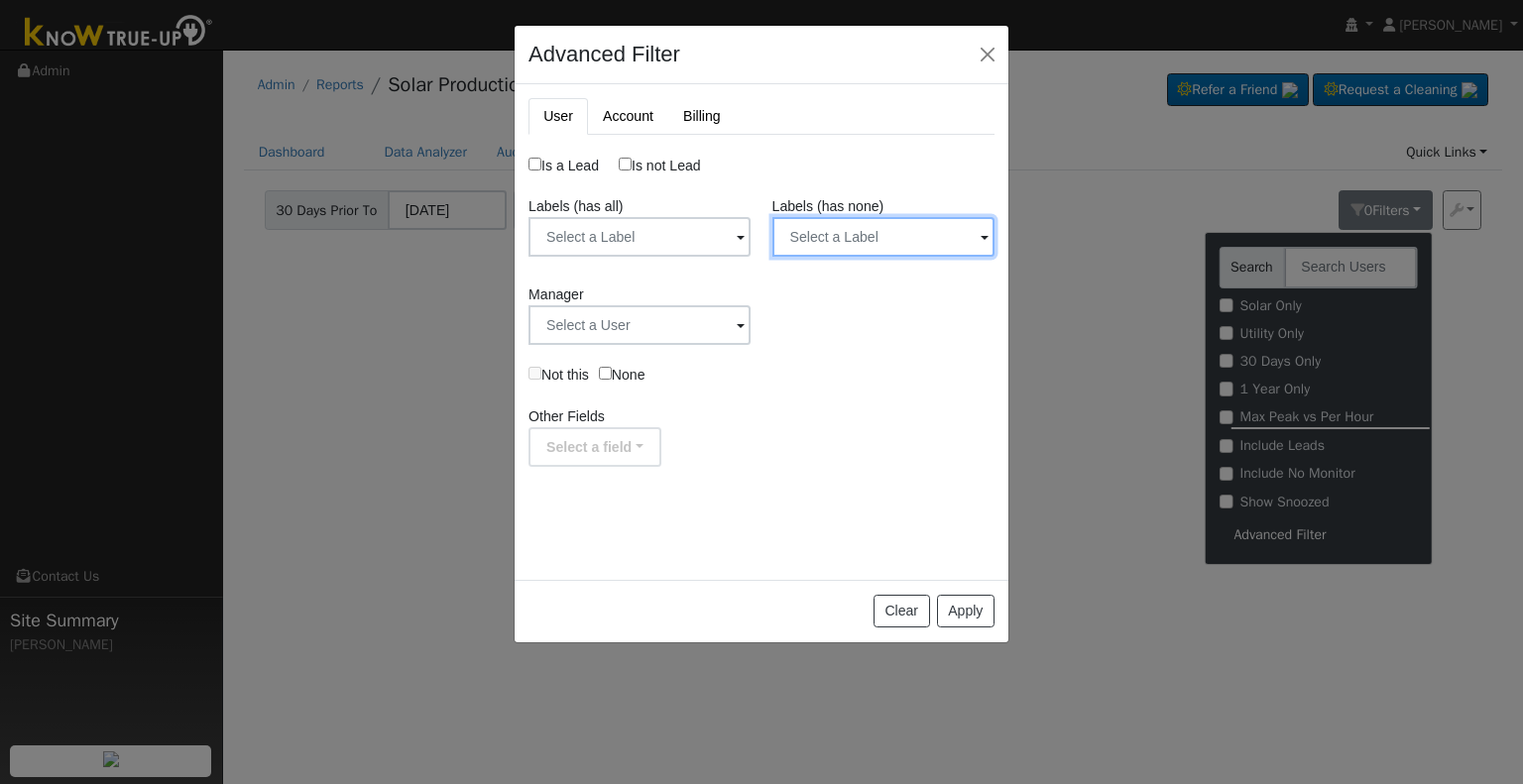 click at bounding box center [640, 237] 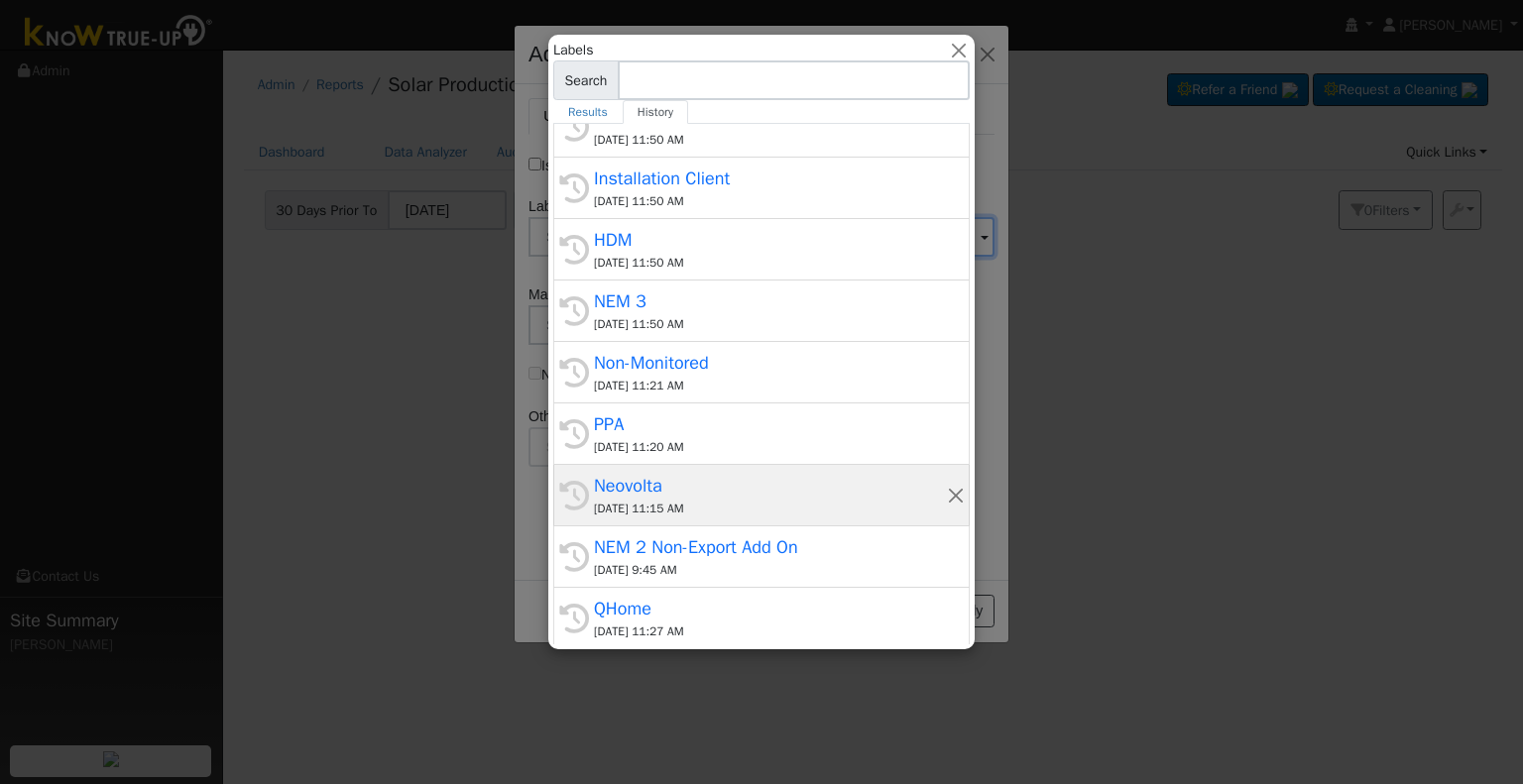 scroll, scrollTop: 70, scrollLeft: 0, axis: vertical 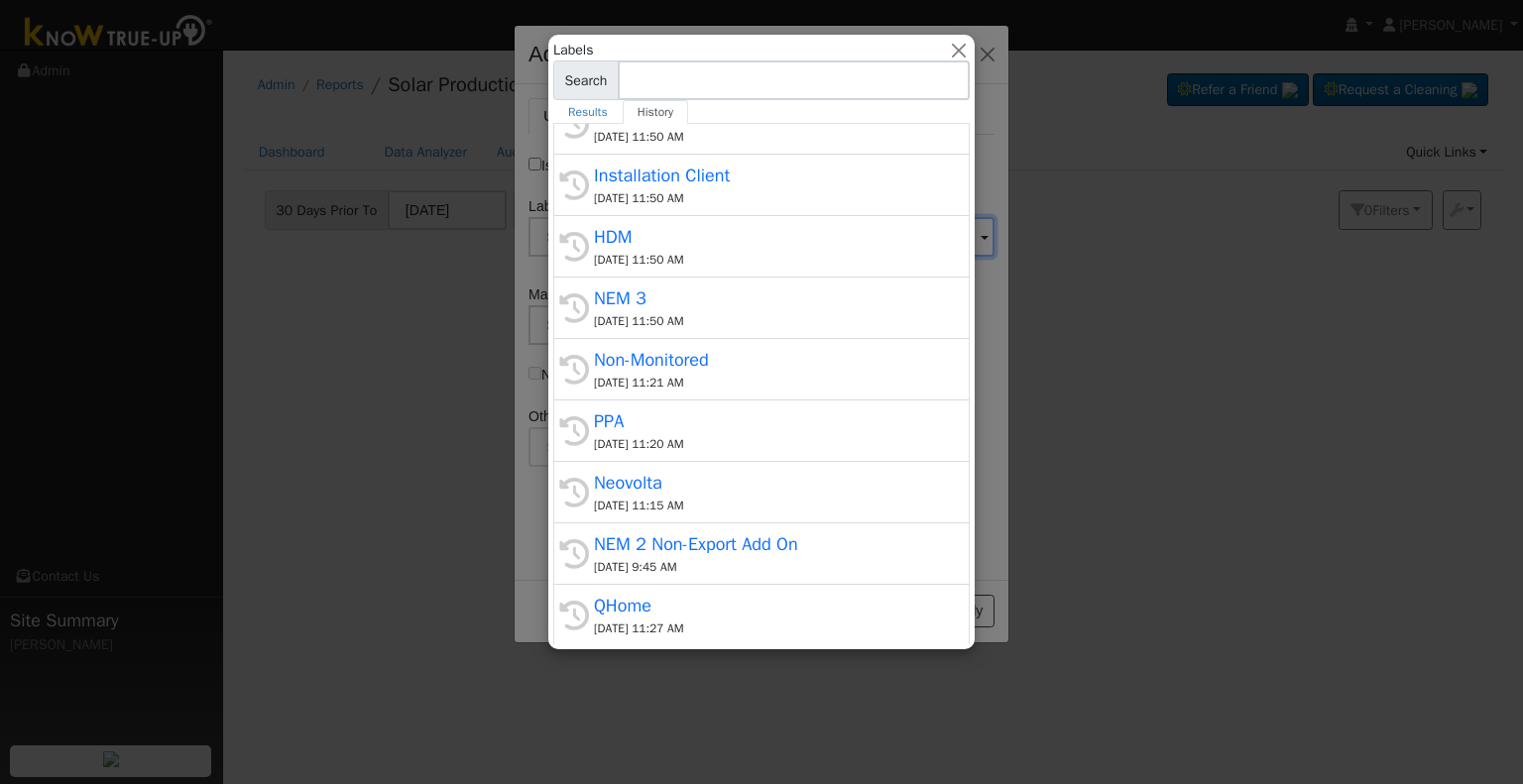 click at bounding box center (762, 392) 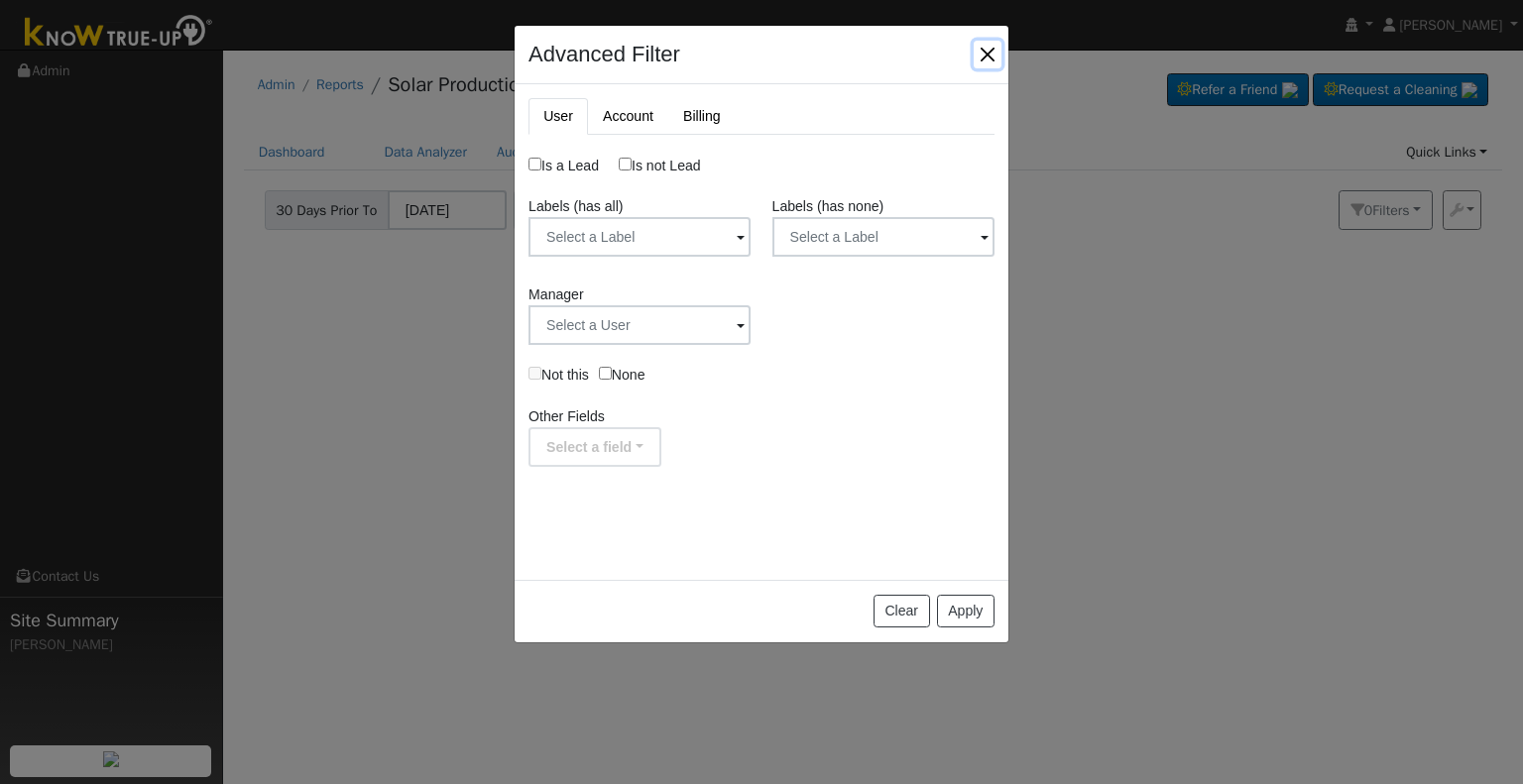 click at bounding box center [988, 55] 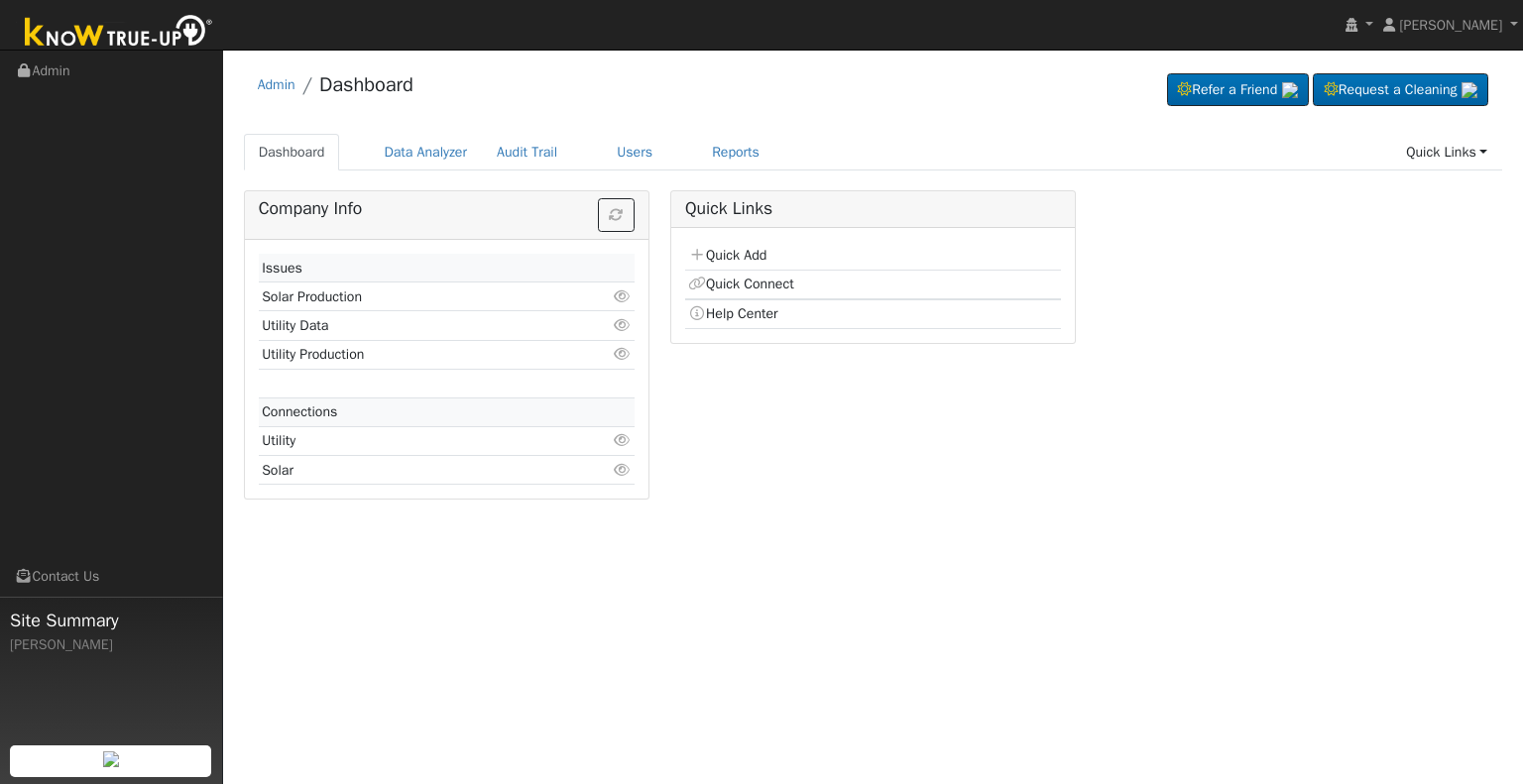 scroll, scrollTop: 0, scrollLeft: 0, axis: both 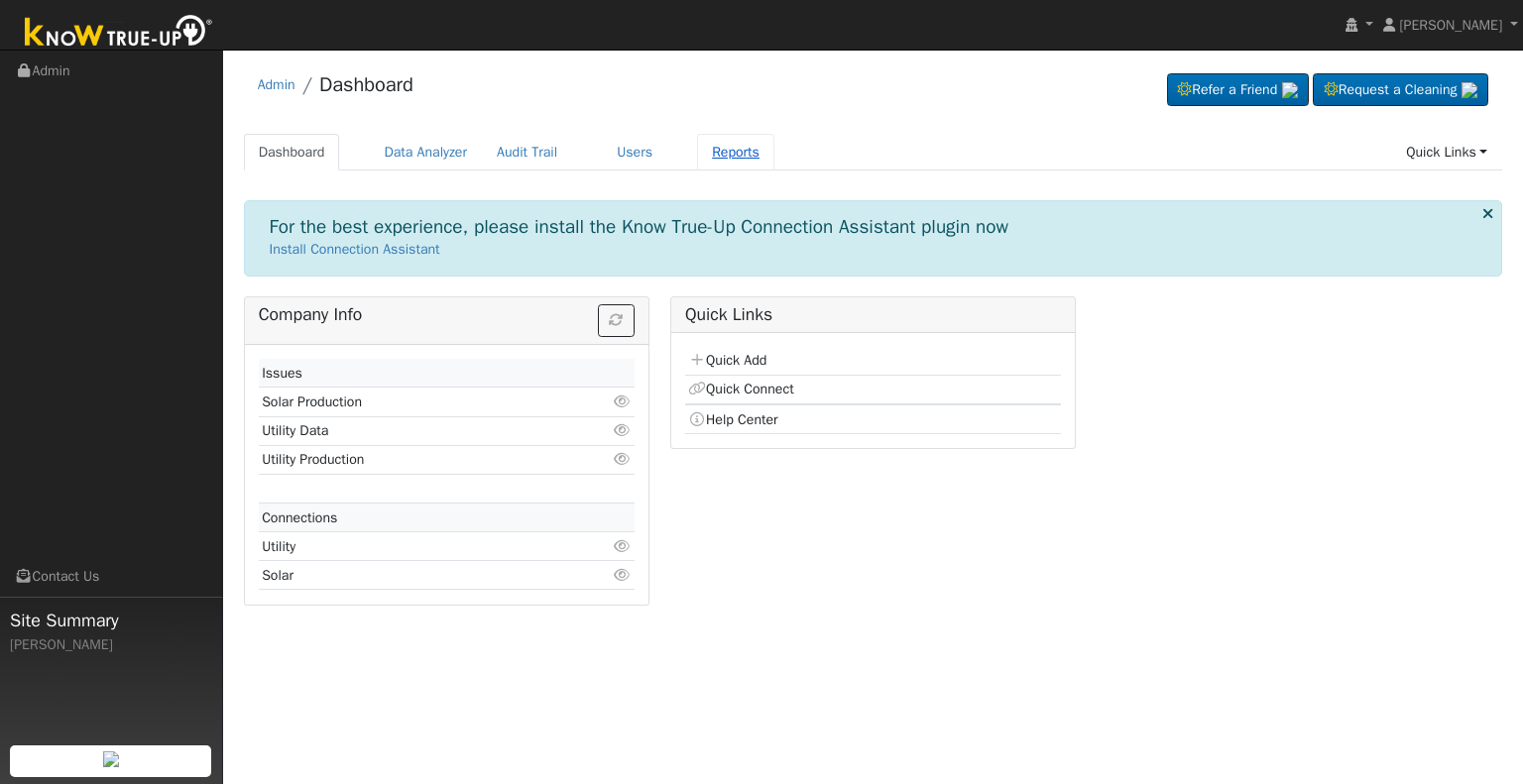 click on "Reports" at bounding box center (736, 152) 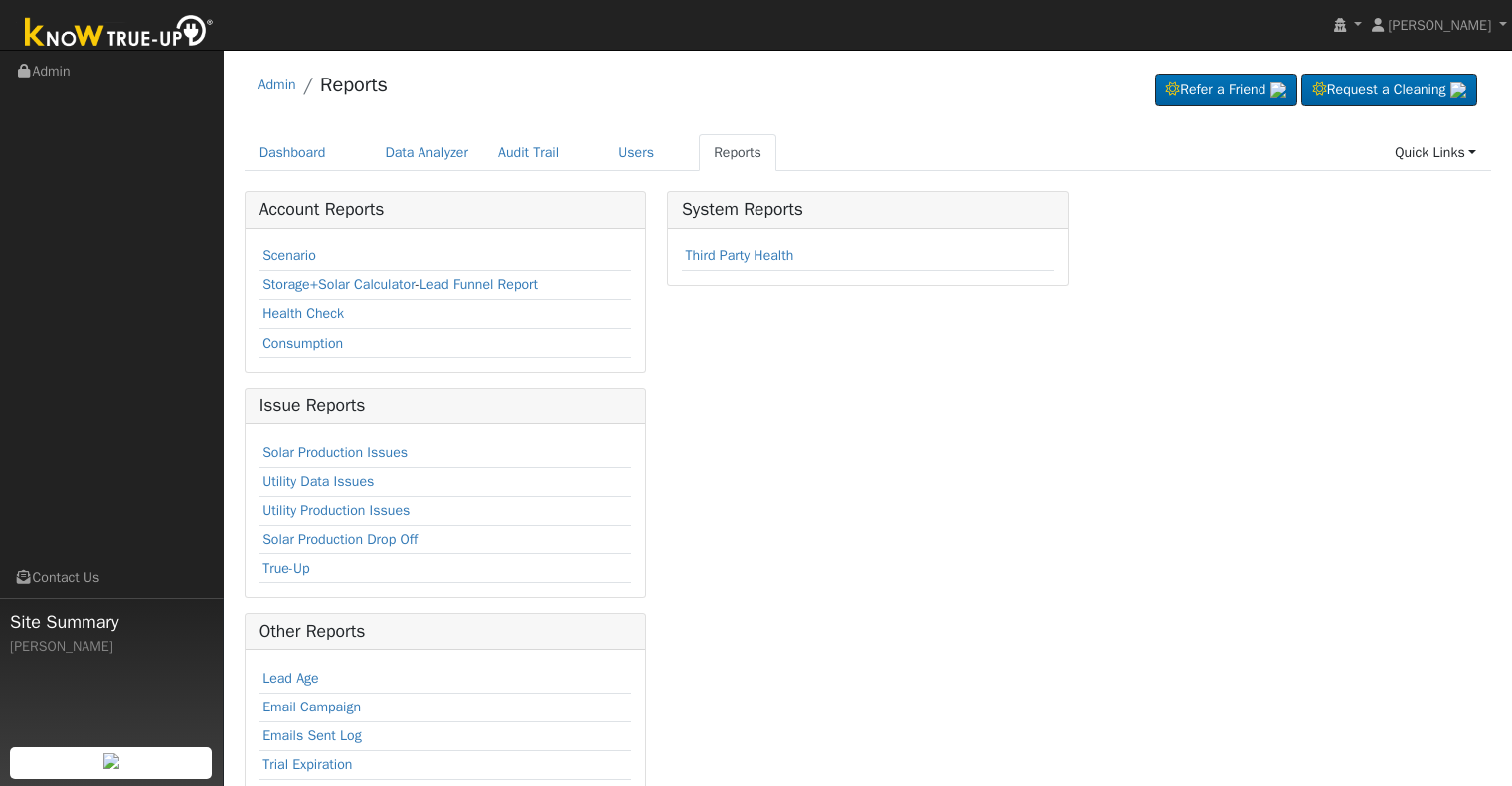 scroll, scrollTop: 0, scrollLeft: 0, axis: both 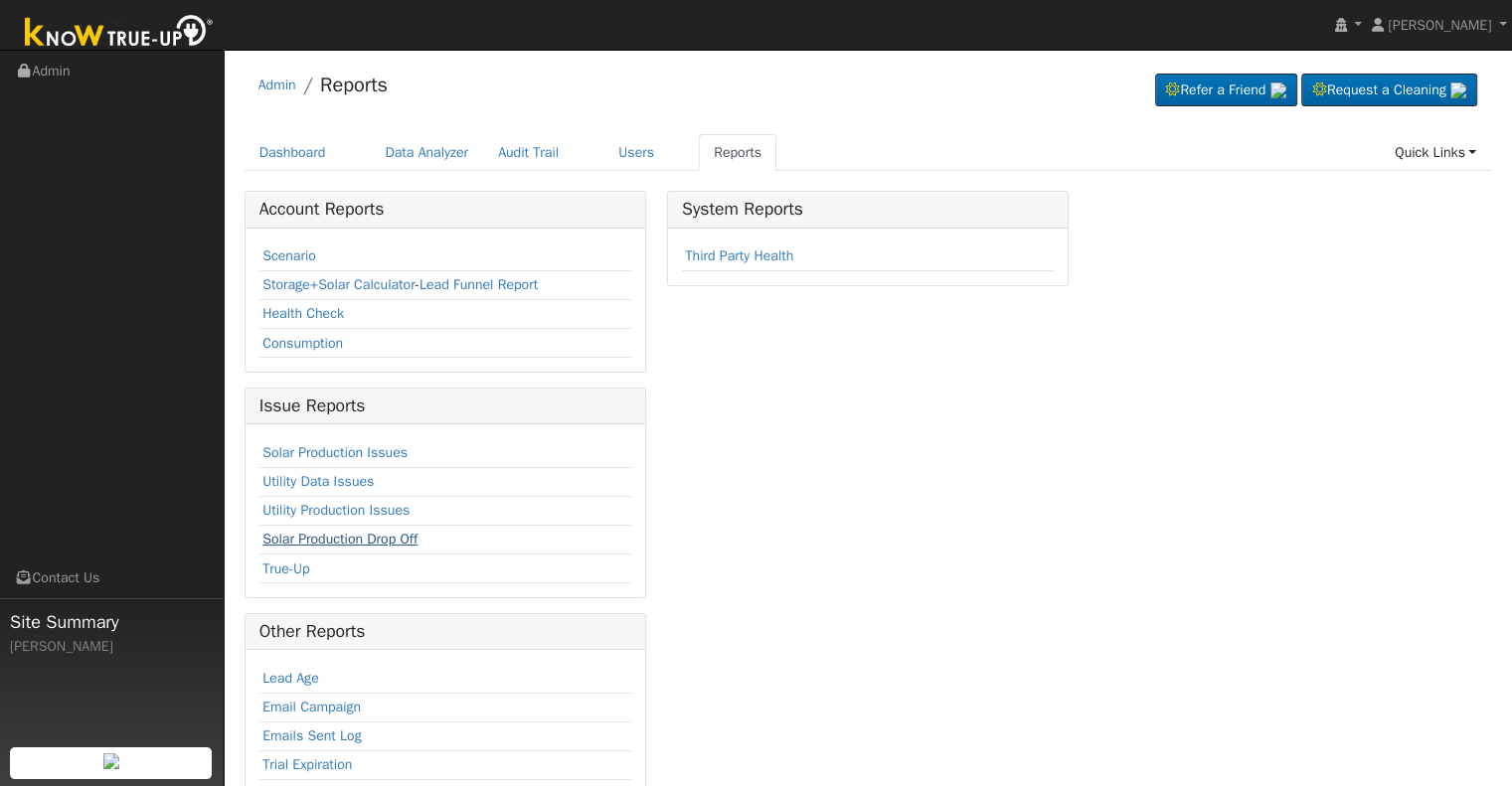 click on "Solar Production Drop Off" at bounding box center [340, 539] 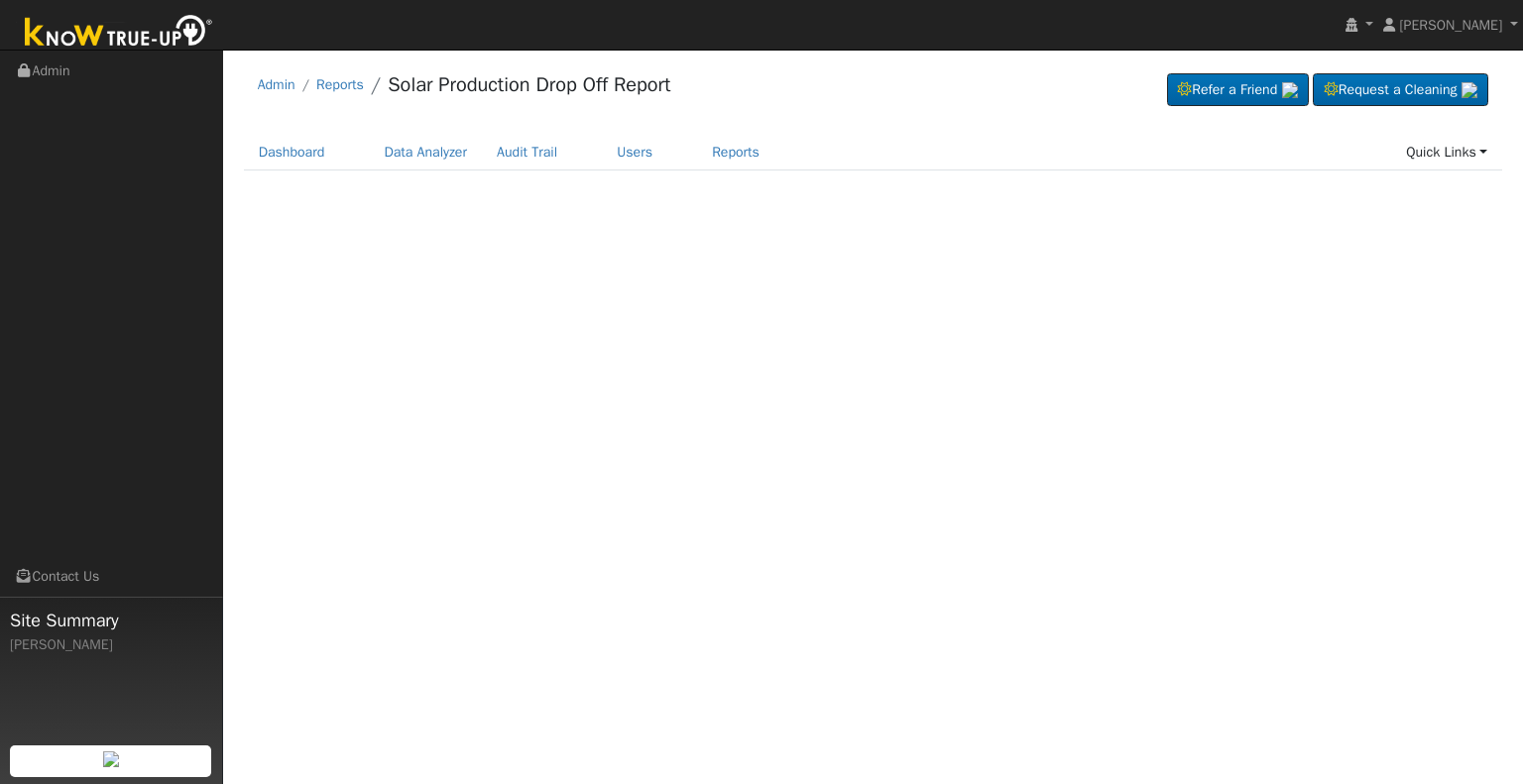 scroll, scrollTop: 0, scrollLeft: 0, axis: both 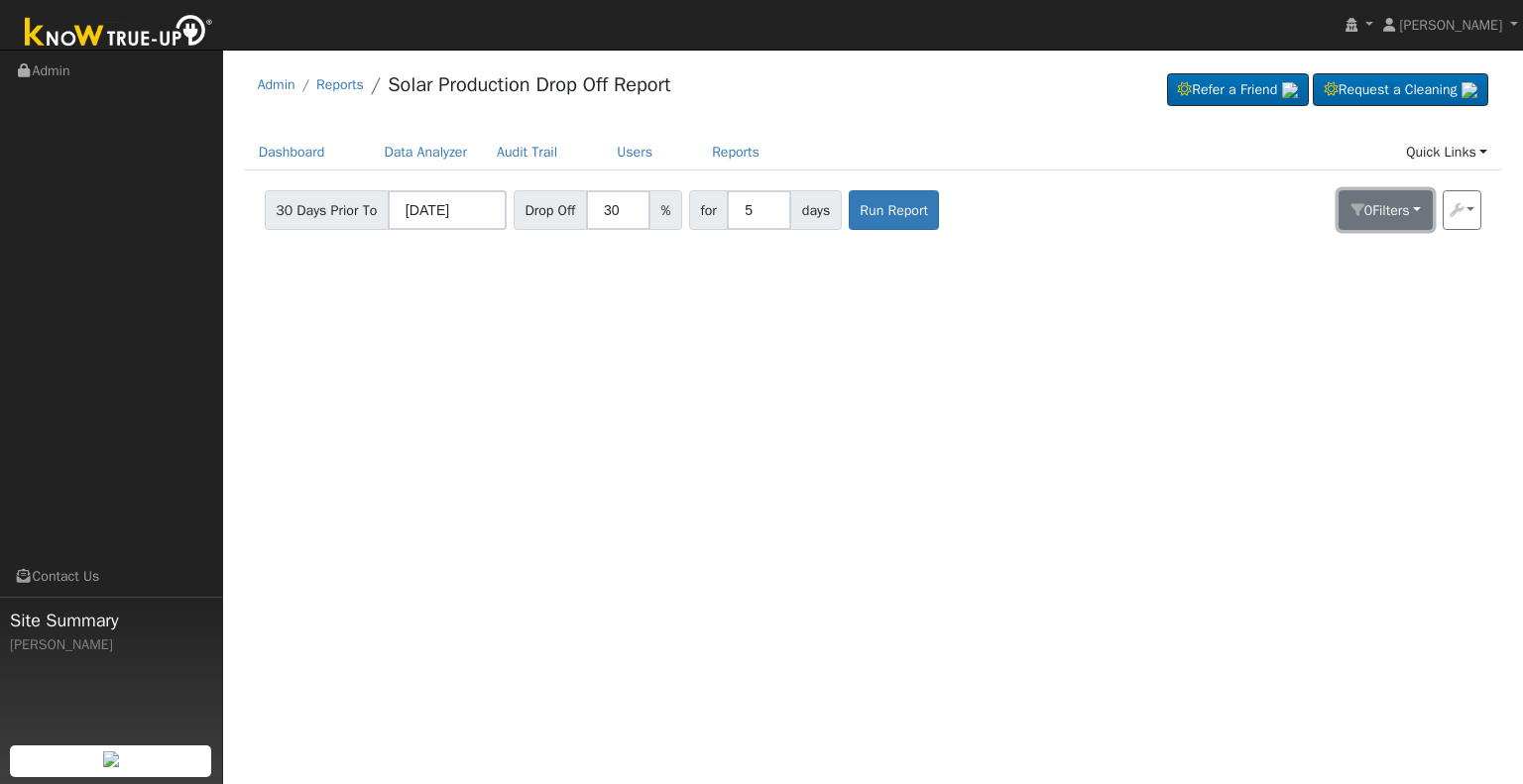 click on "Filter s" at bounding box center (1390, 210) 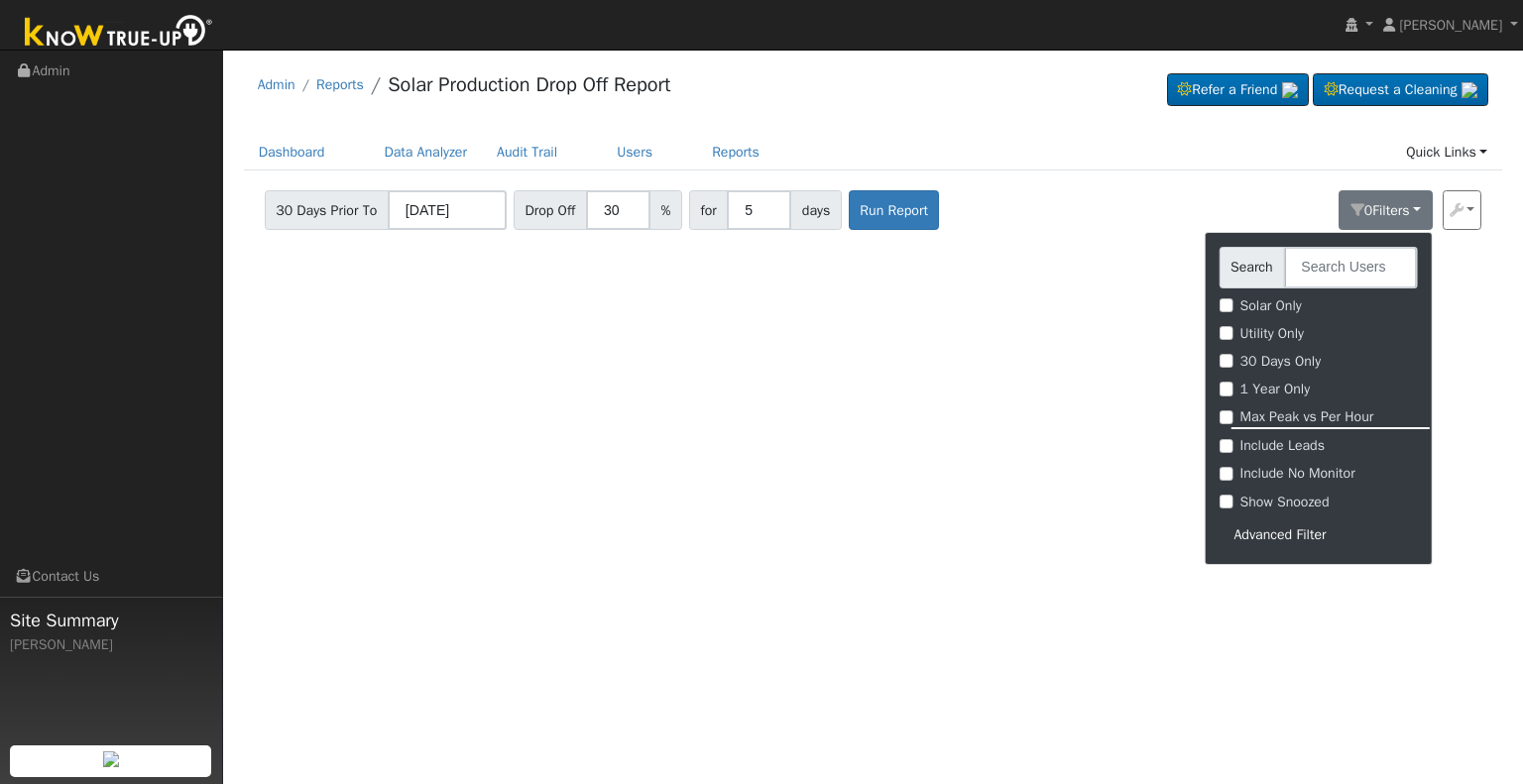 click on "Advanced Filter" at bounding box center [1318, 534] 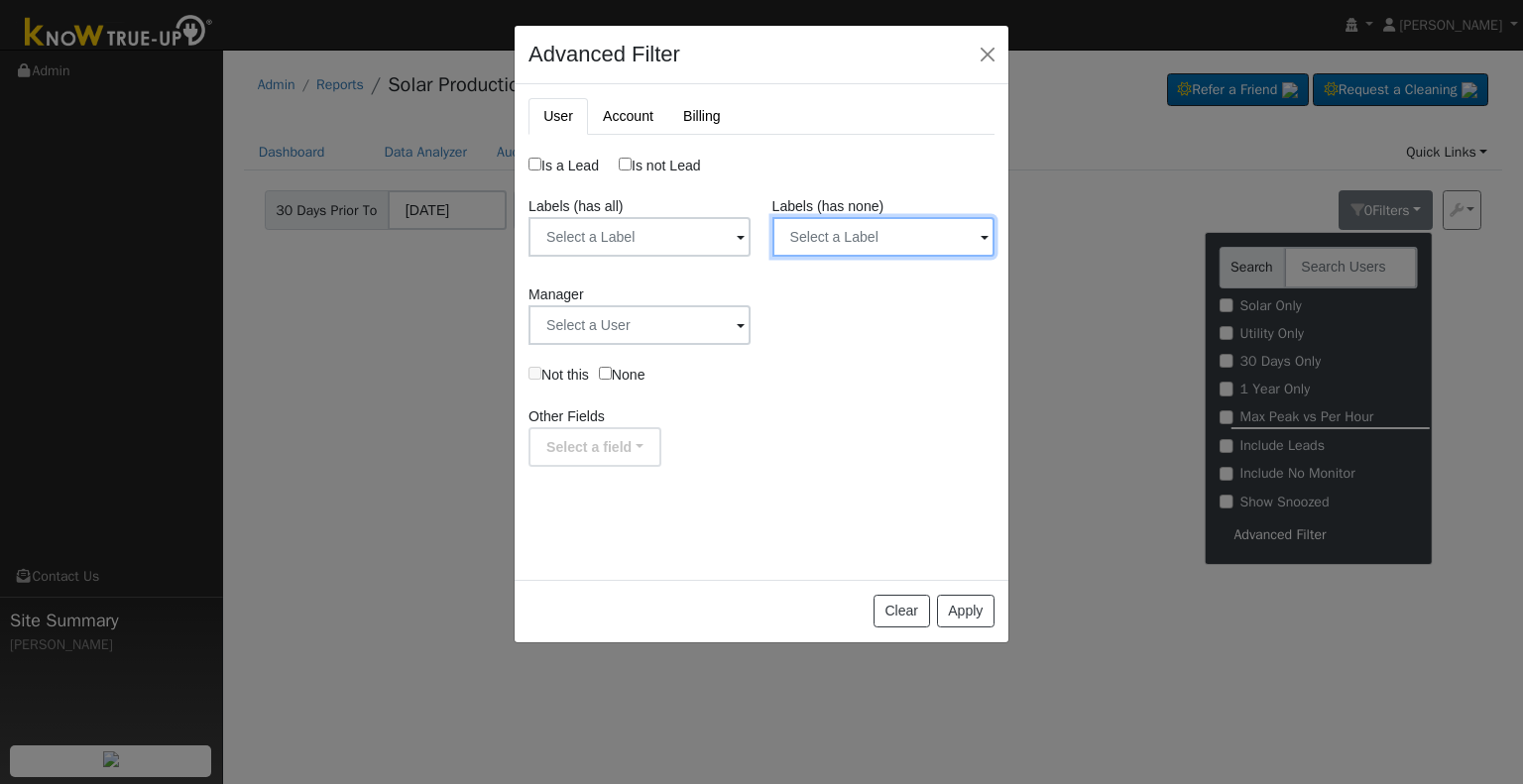 click at bounding box center [640, 237] 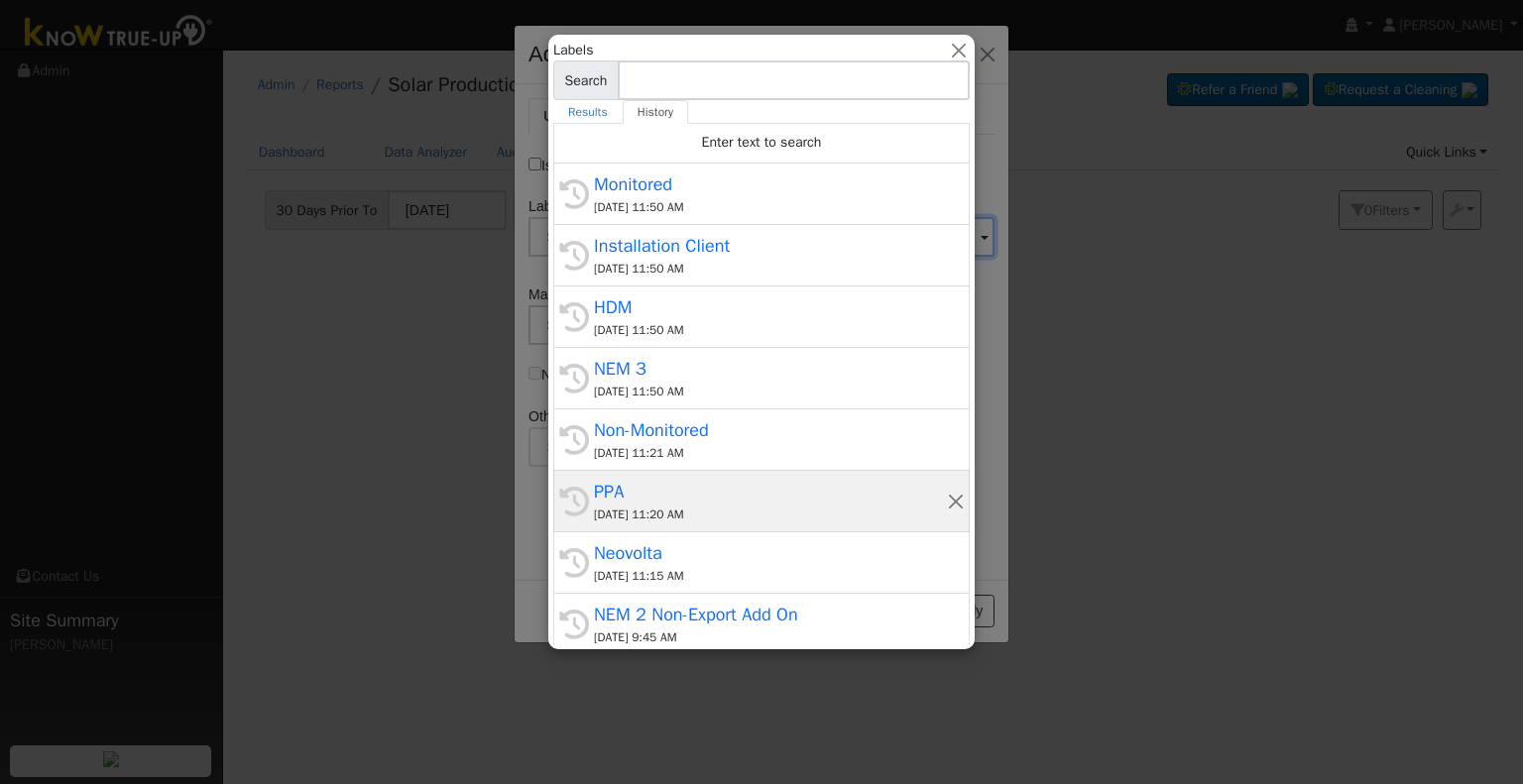 click on "PPA" at bounding box center [770, 492] 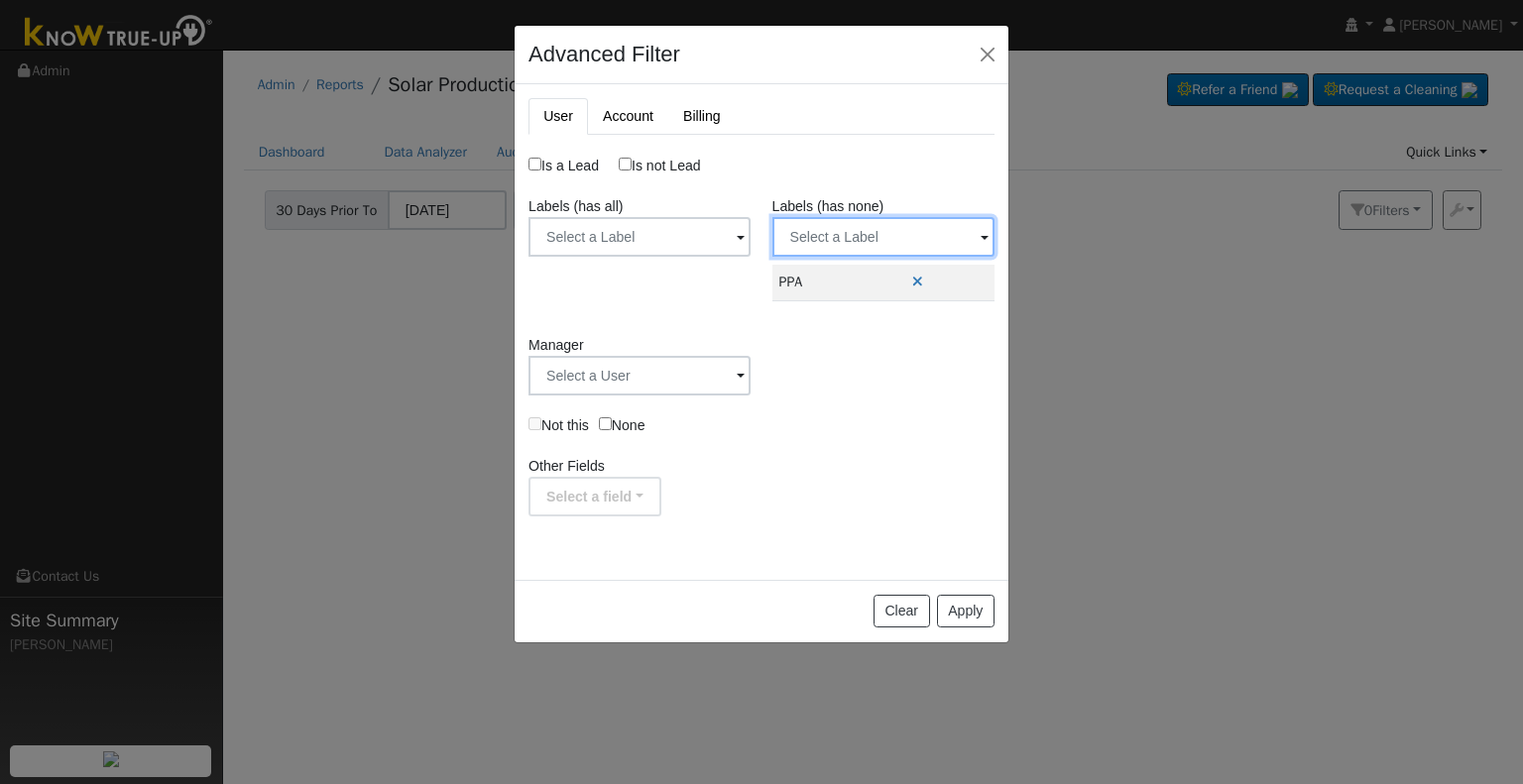 click at bounding box center (640, 237) 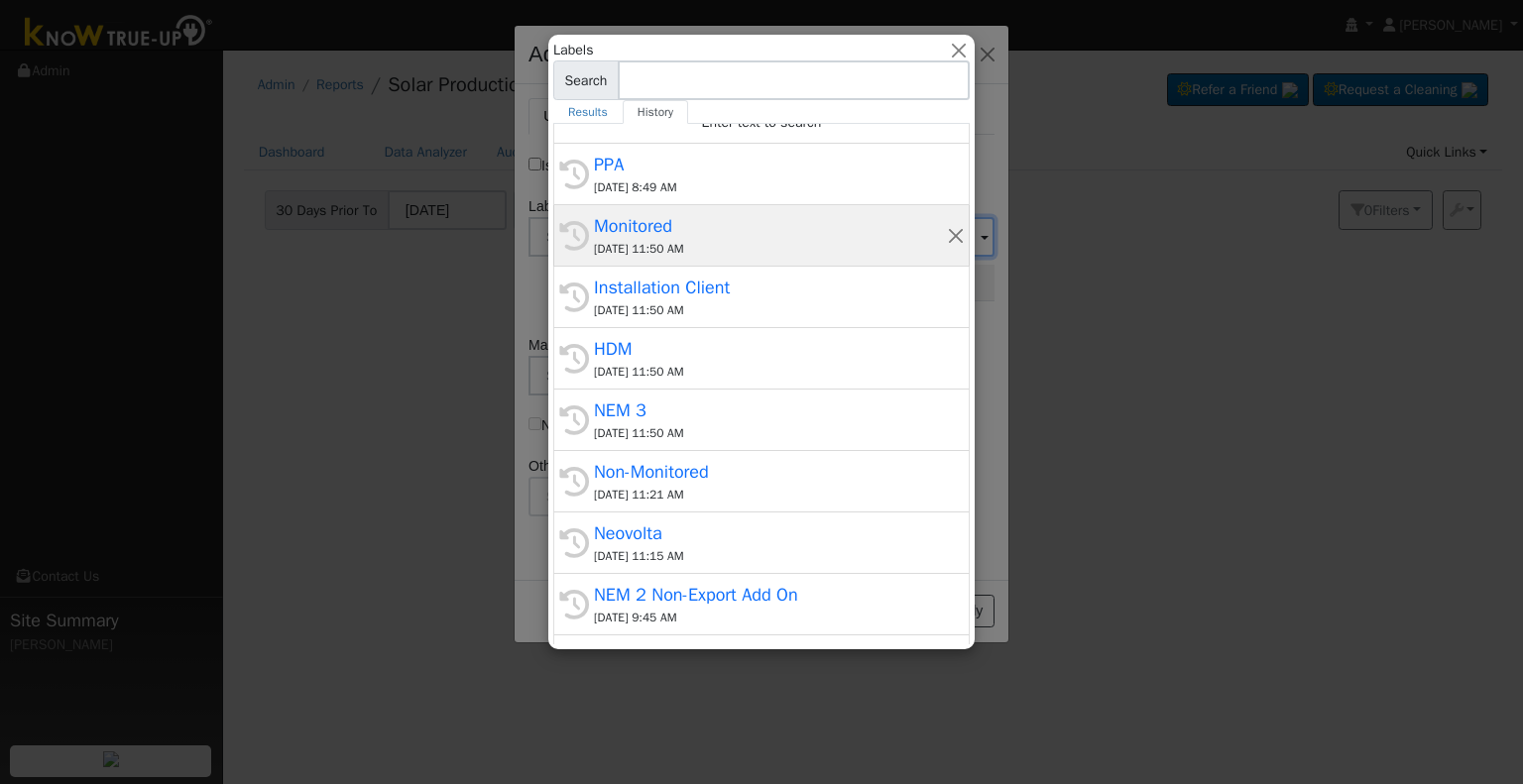 scroll, scrollTop: 0, scrollLeft: 0, axis: both 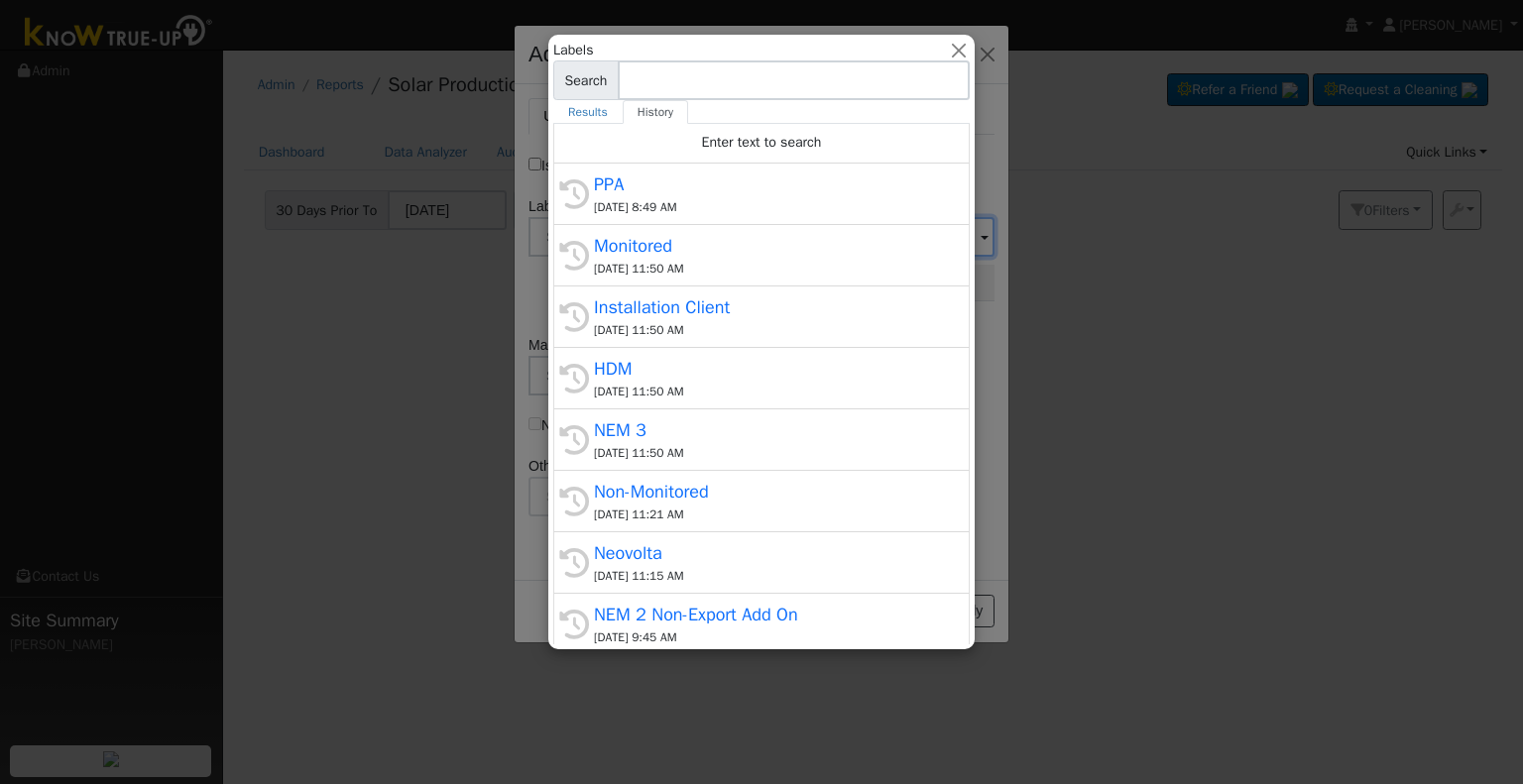 click at bounding box center (793, 80) 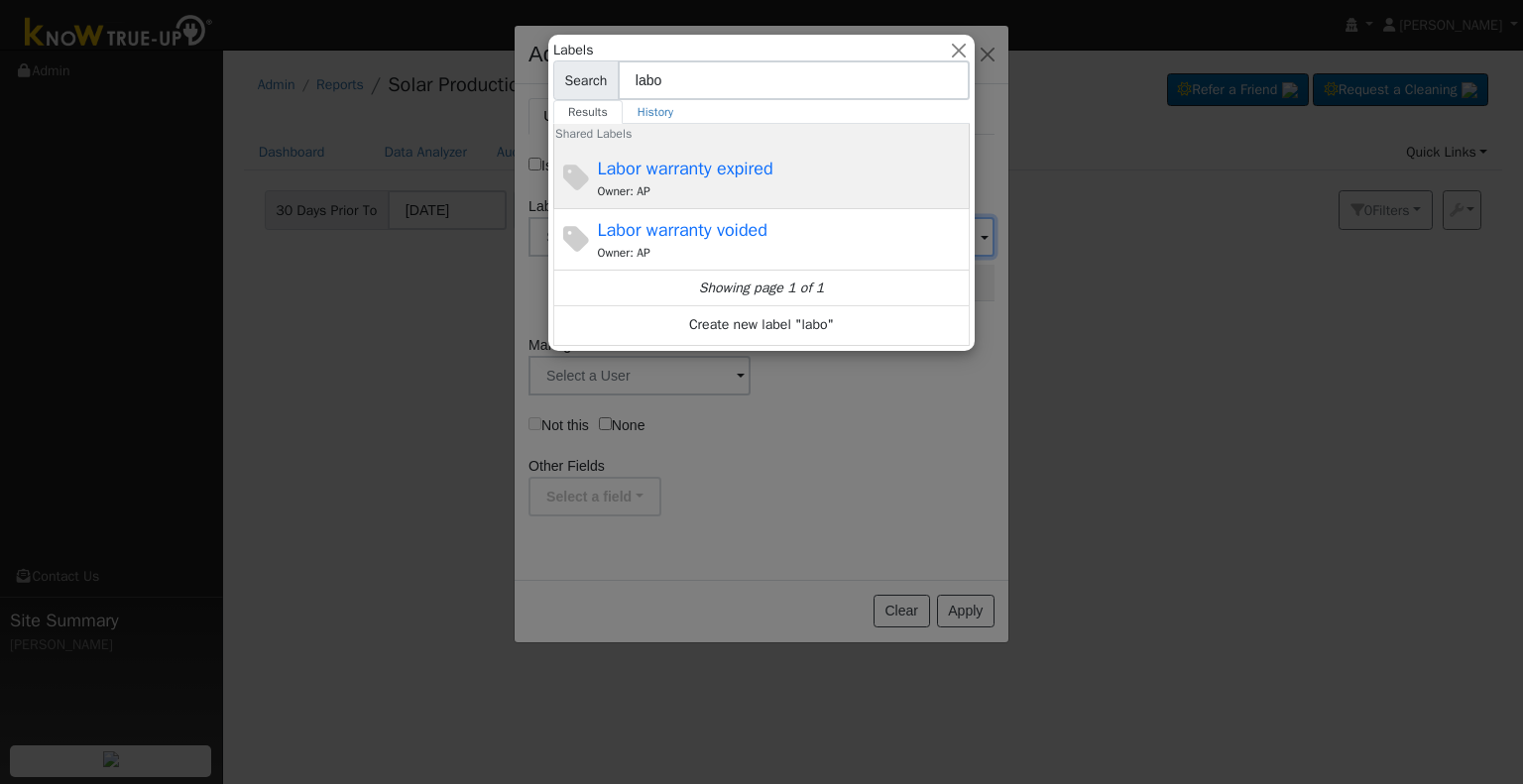 type on "labo" 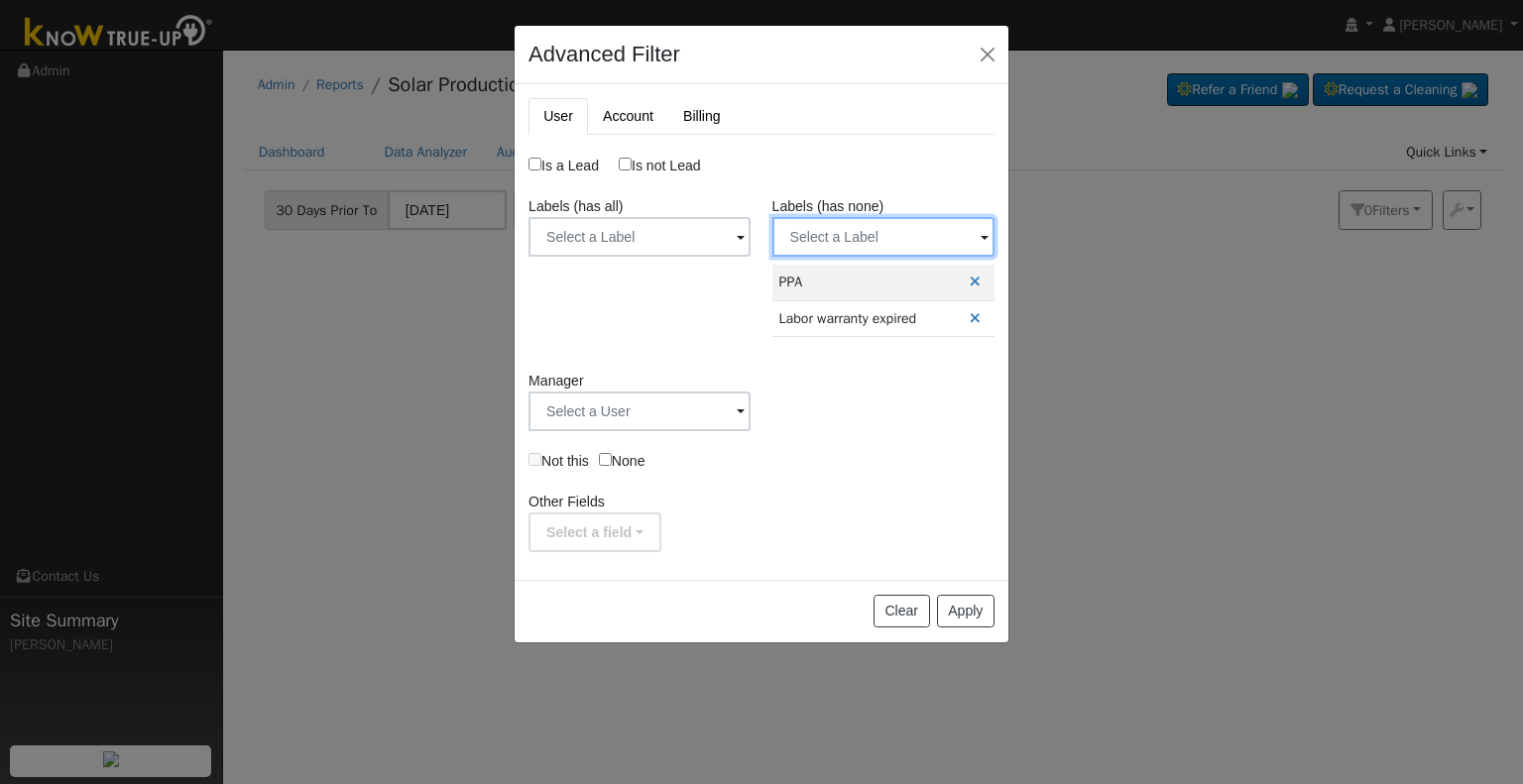 click at bounding box center (640, 237) 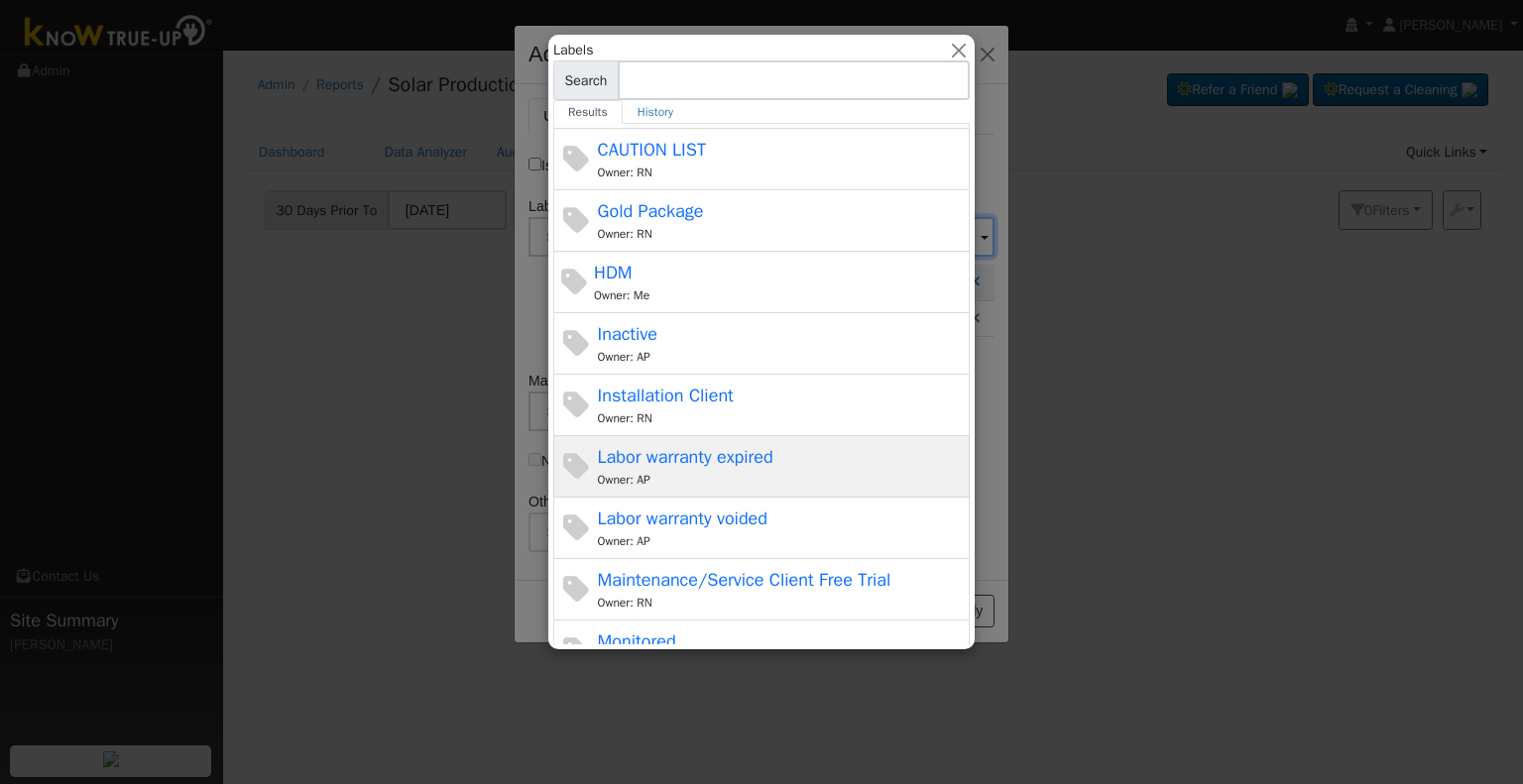scroll, scrollTop: 297, scrollLeft: 0, axis: vertical 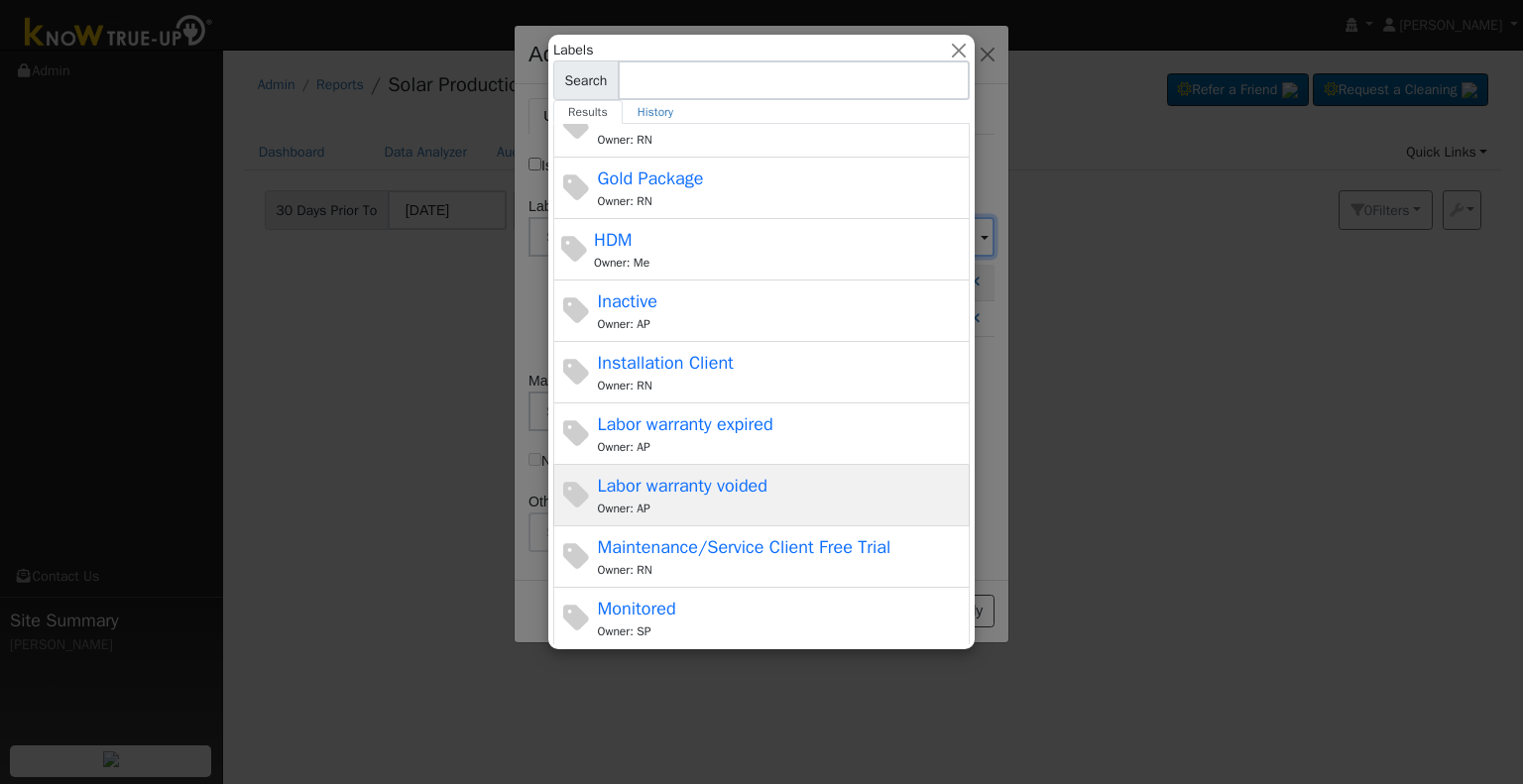 click on "Labor warranty voided Owner: AP" at bounding box center (781, 495) 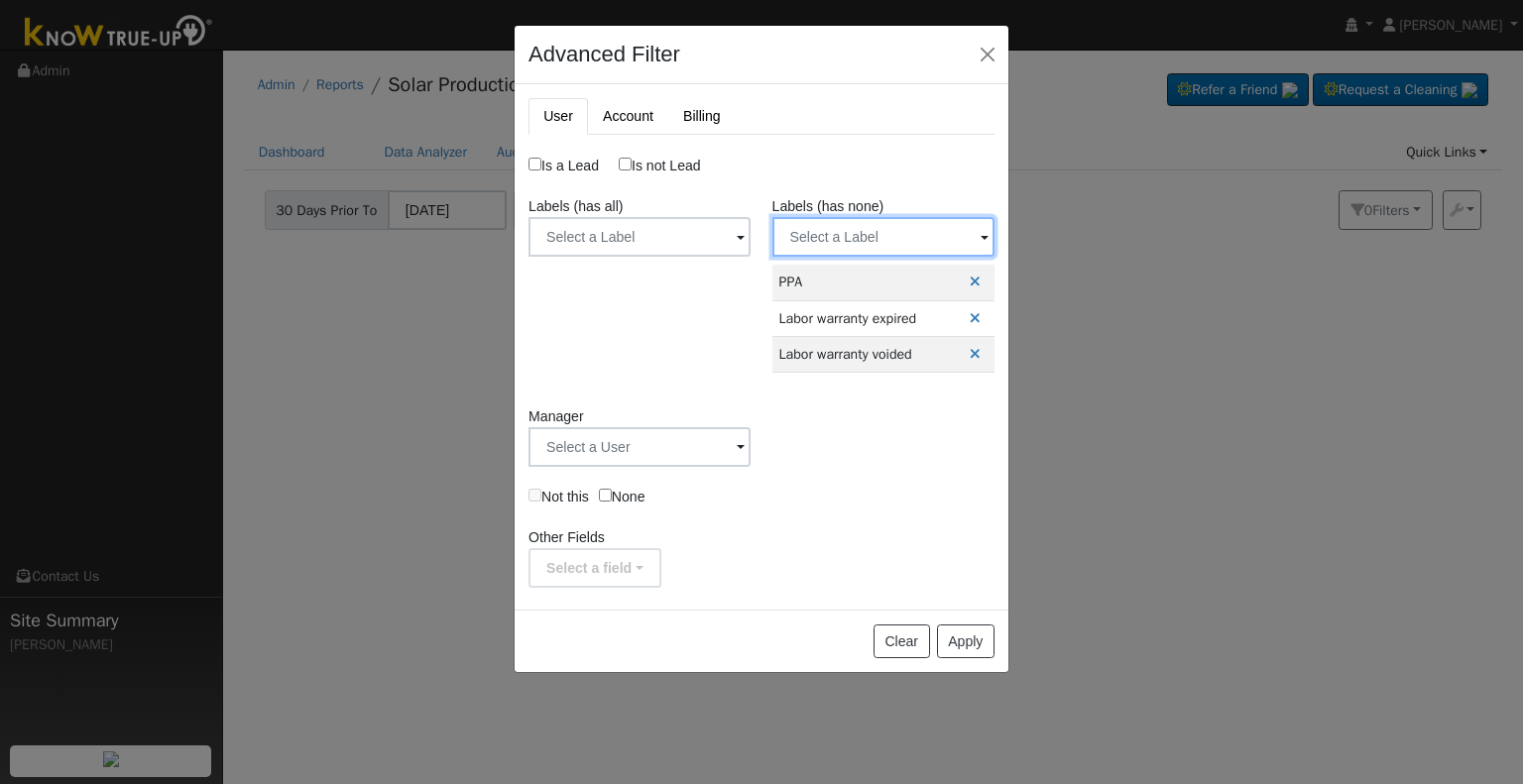 click at bounding box center [640, 237] 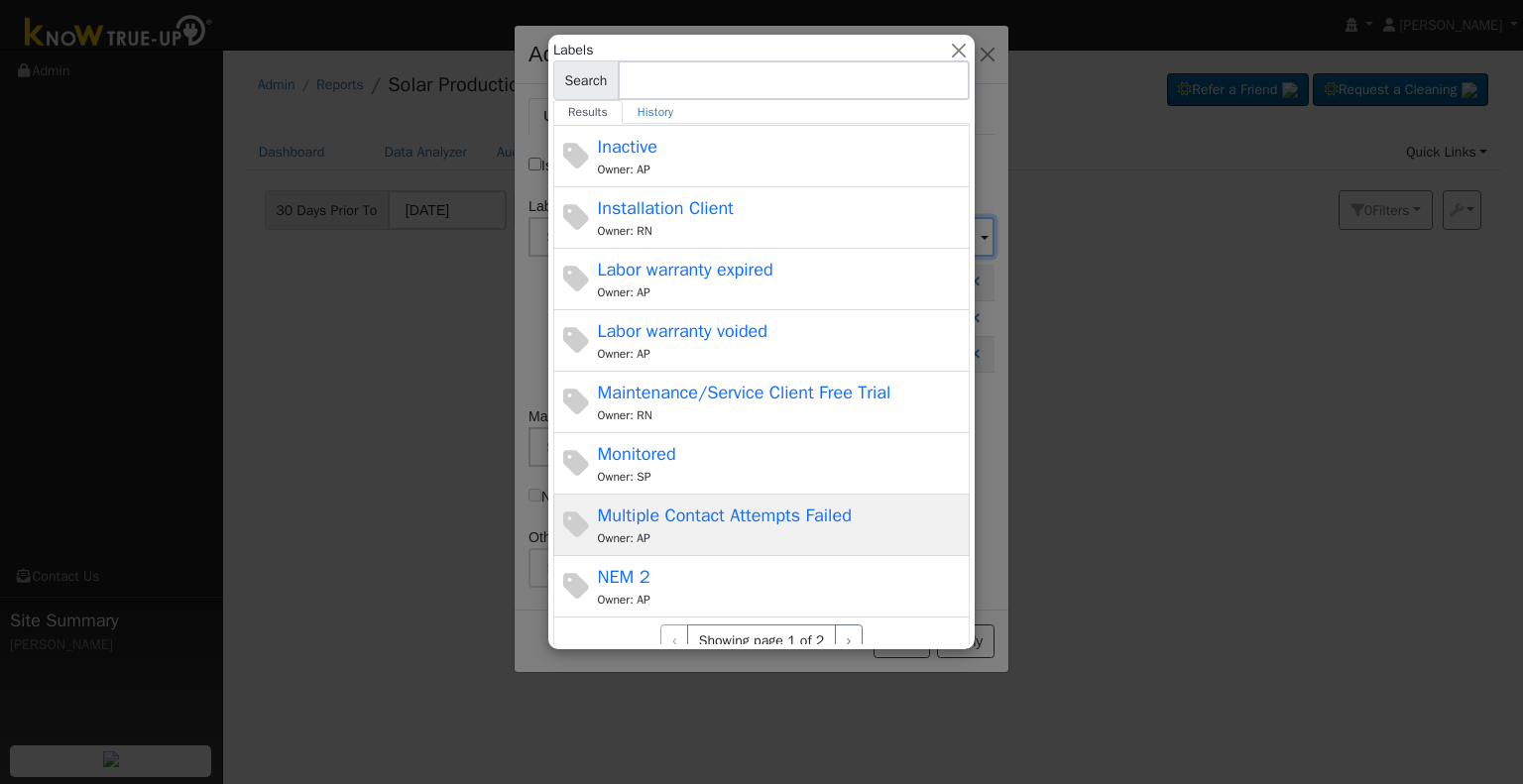 scroll, scrollTop: 476, scrollLeft: 0, axis: vertical 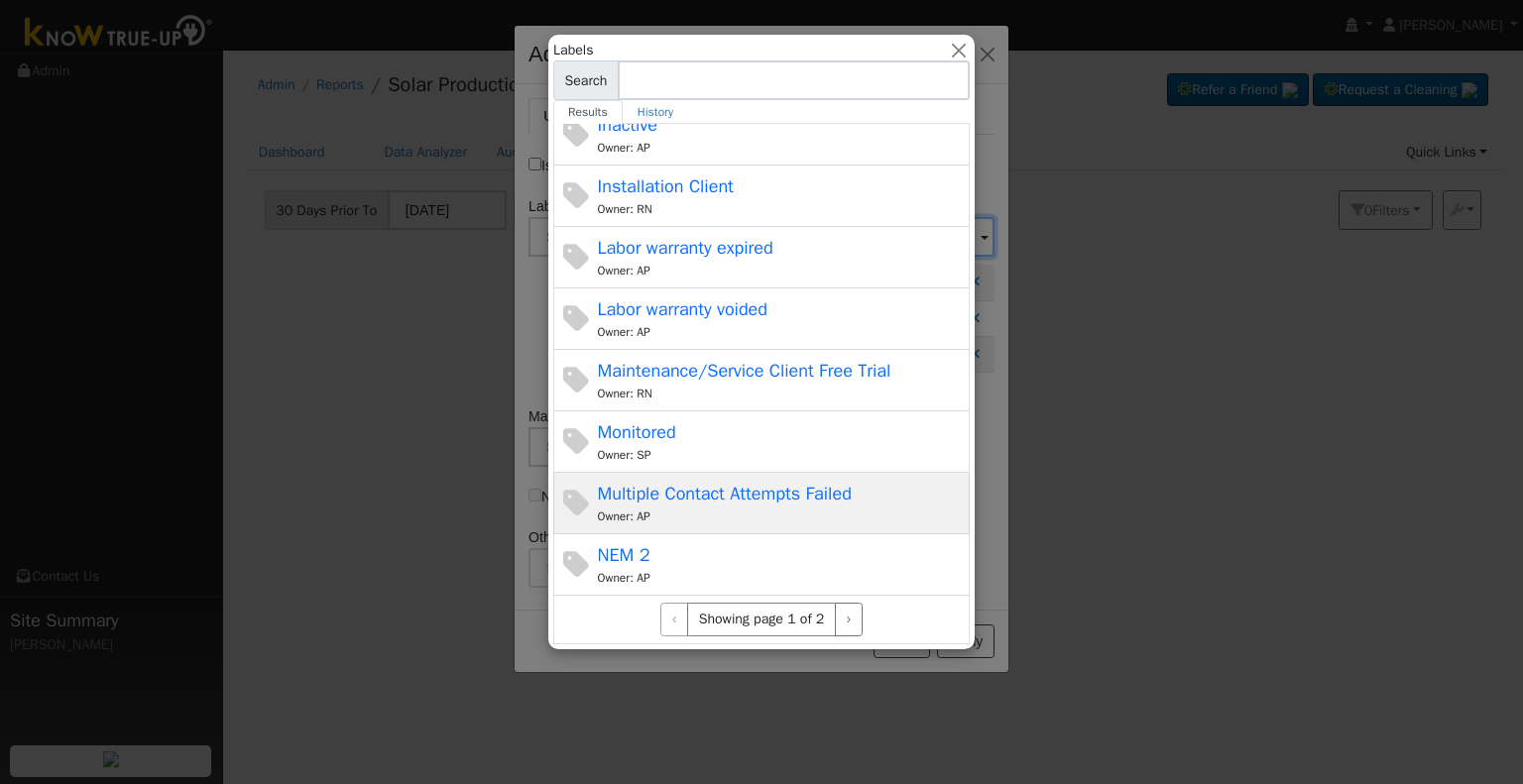 click on "Multiple Contact Attempts Failed Owner: AP" at bounding box center [781, 503] 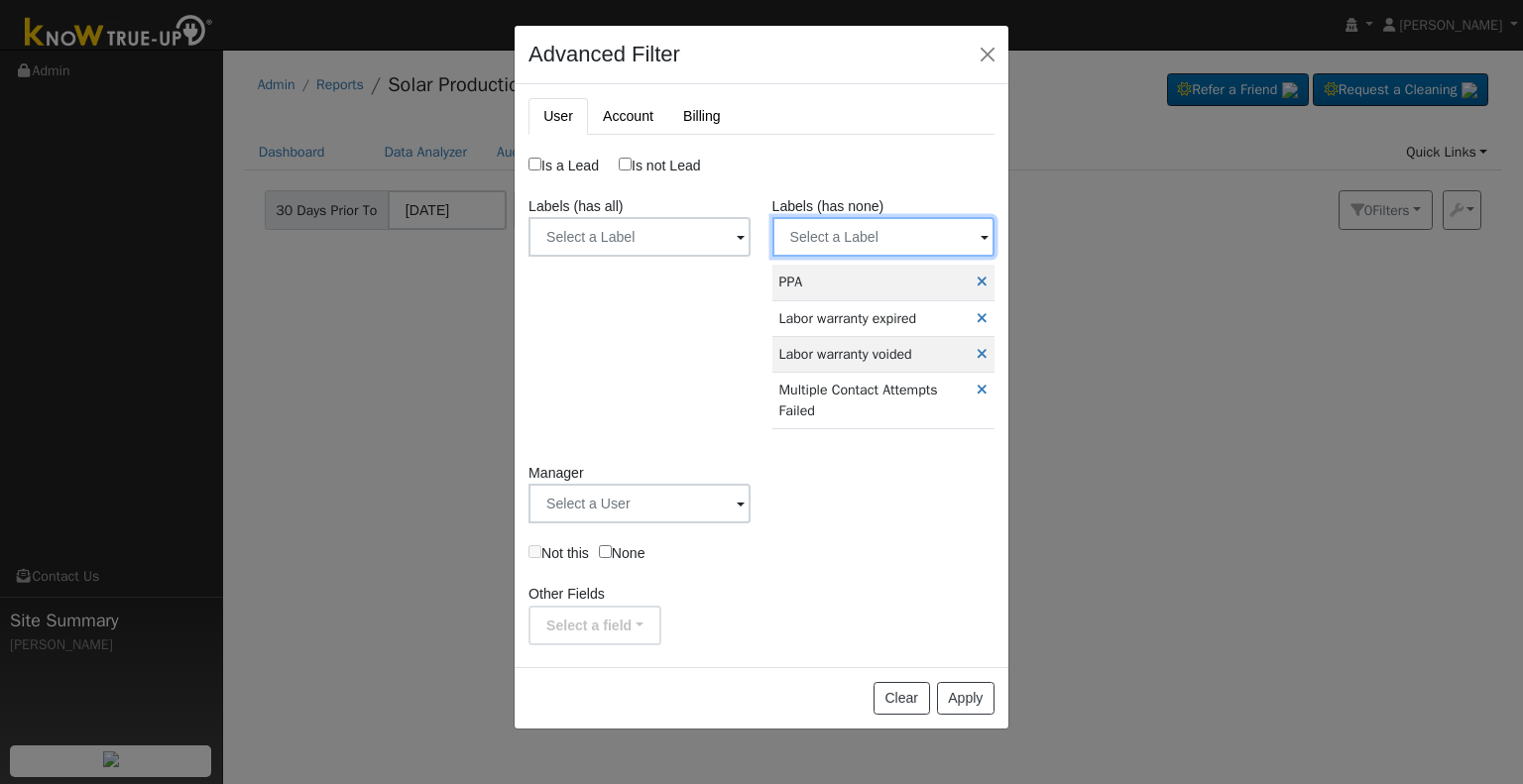 click at bounding box center [640, 237] 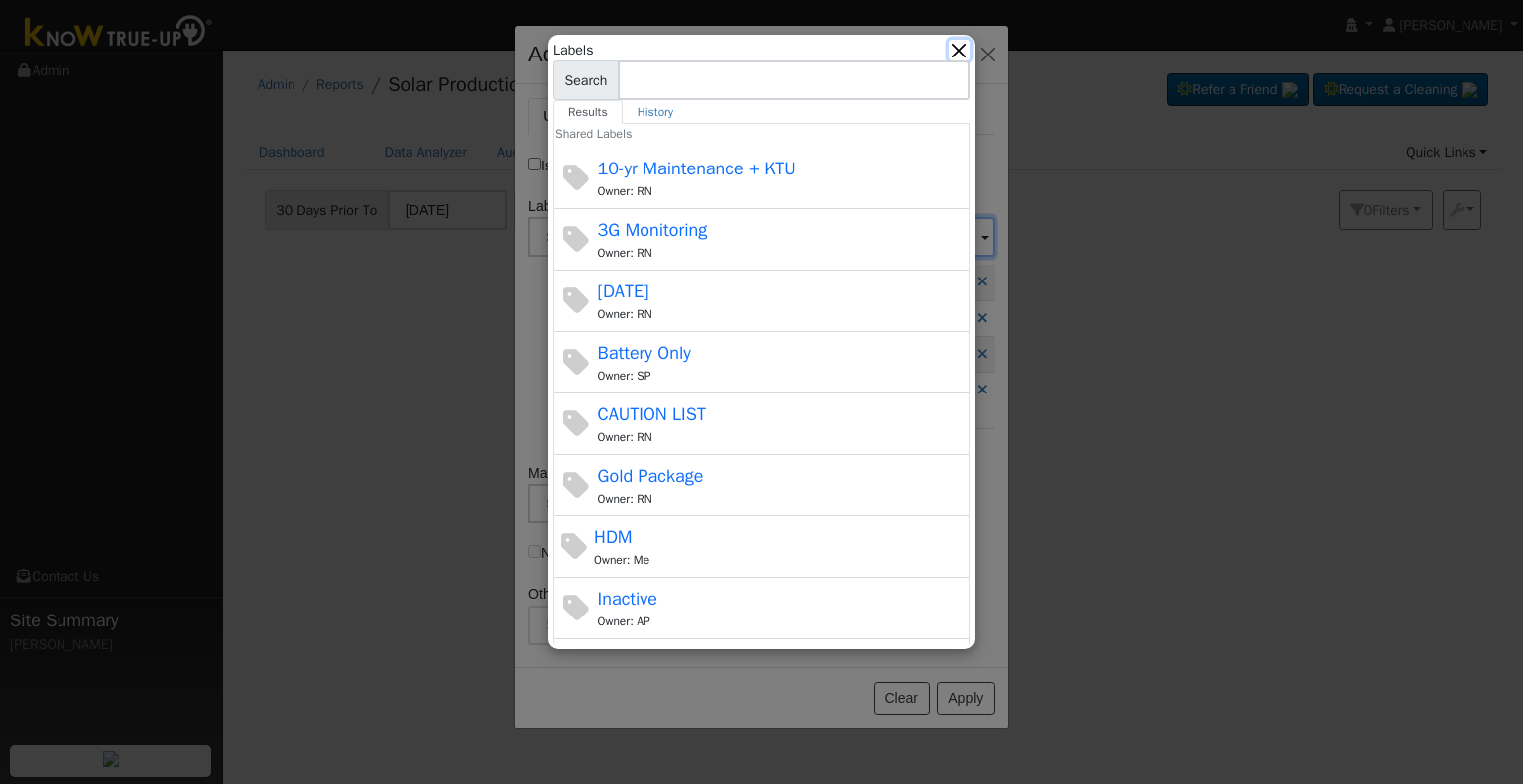 click at bounding box center [959, 50] 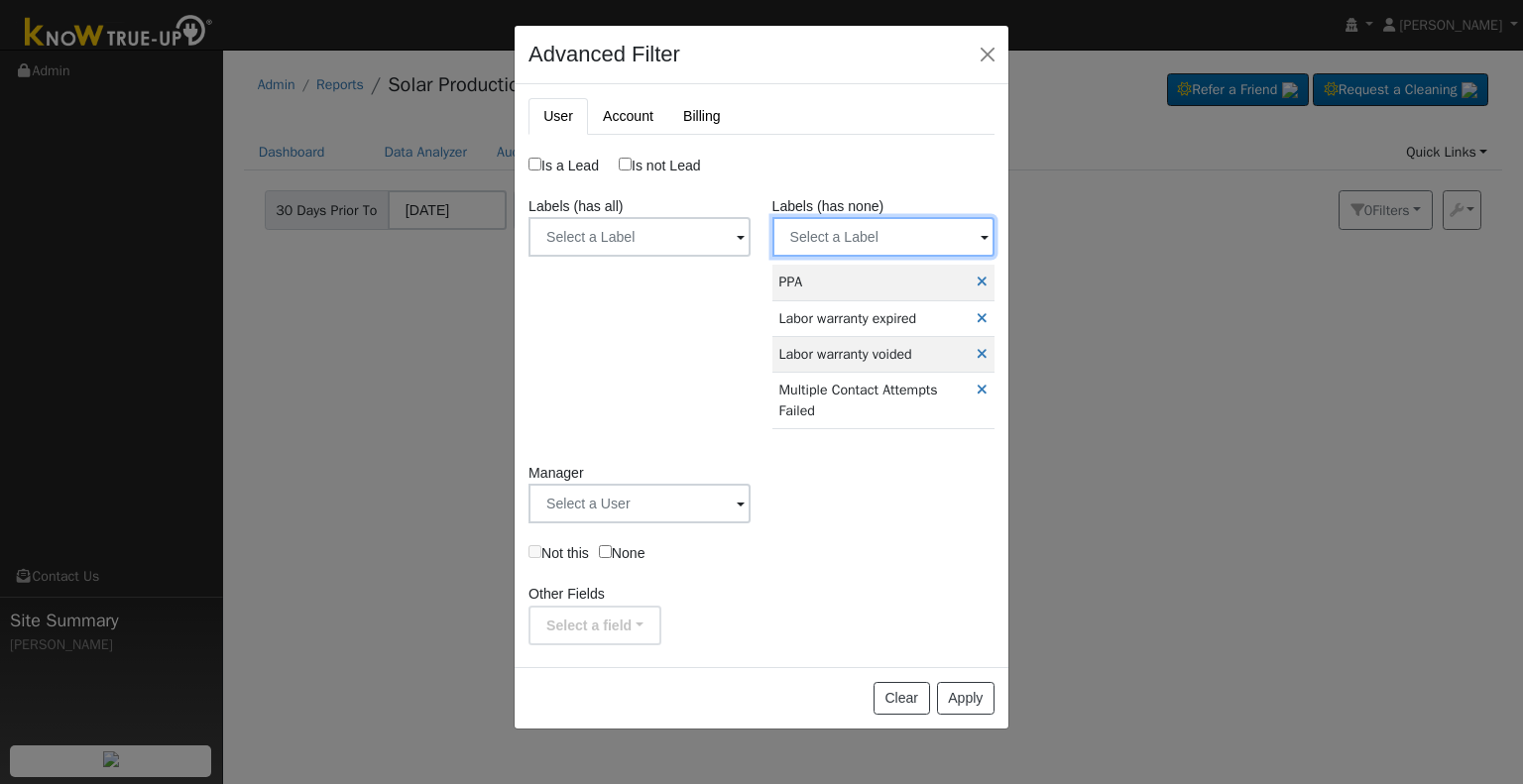 click at bounding box center [640, 237] 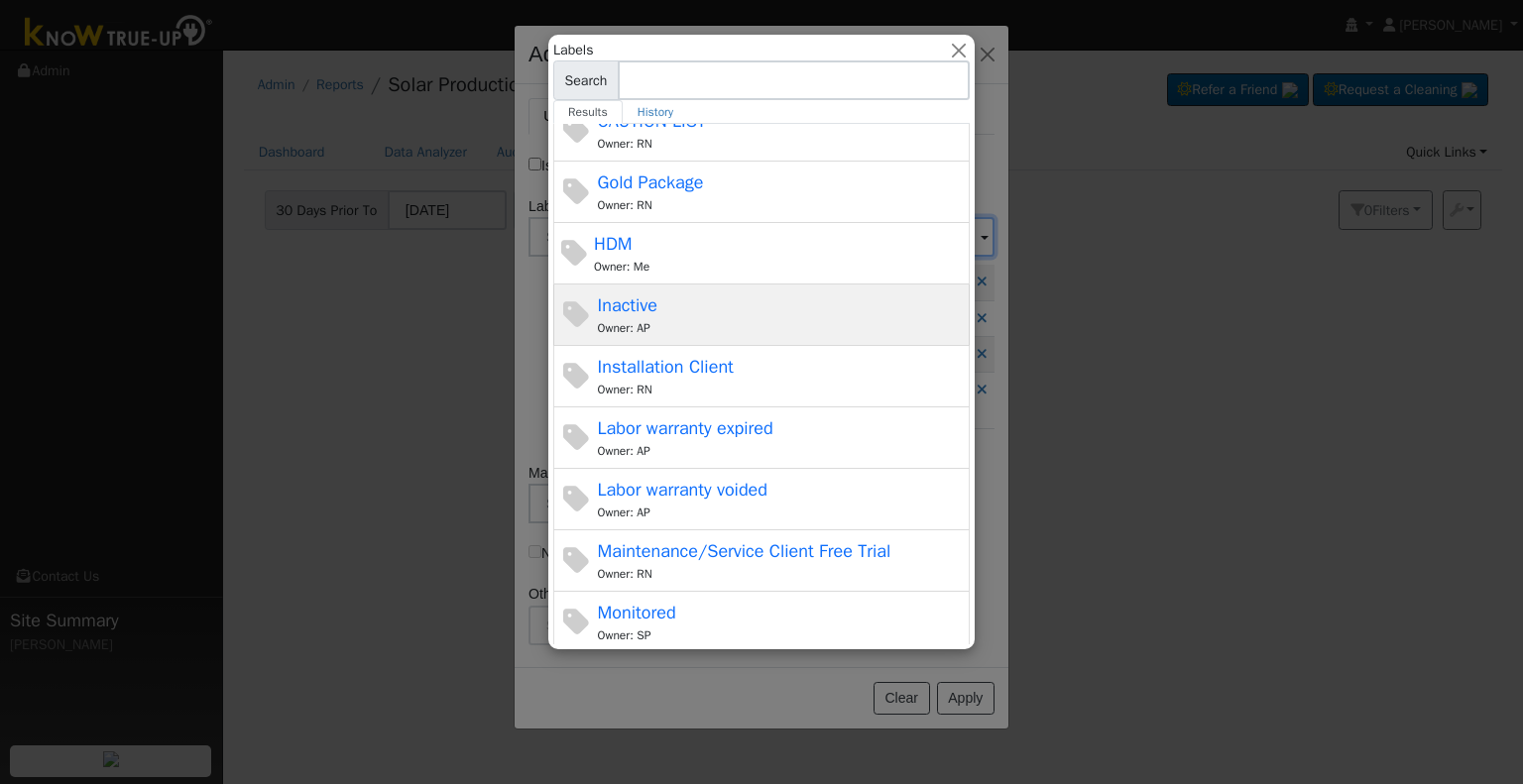 scroll, scrollTop: 297, scrollLeft: 0, axis: vertical 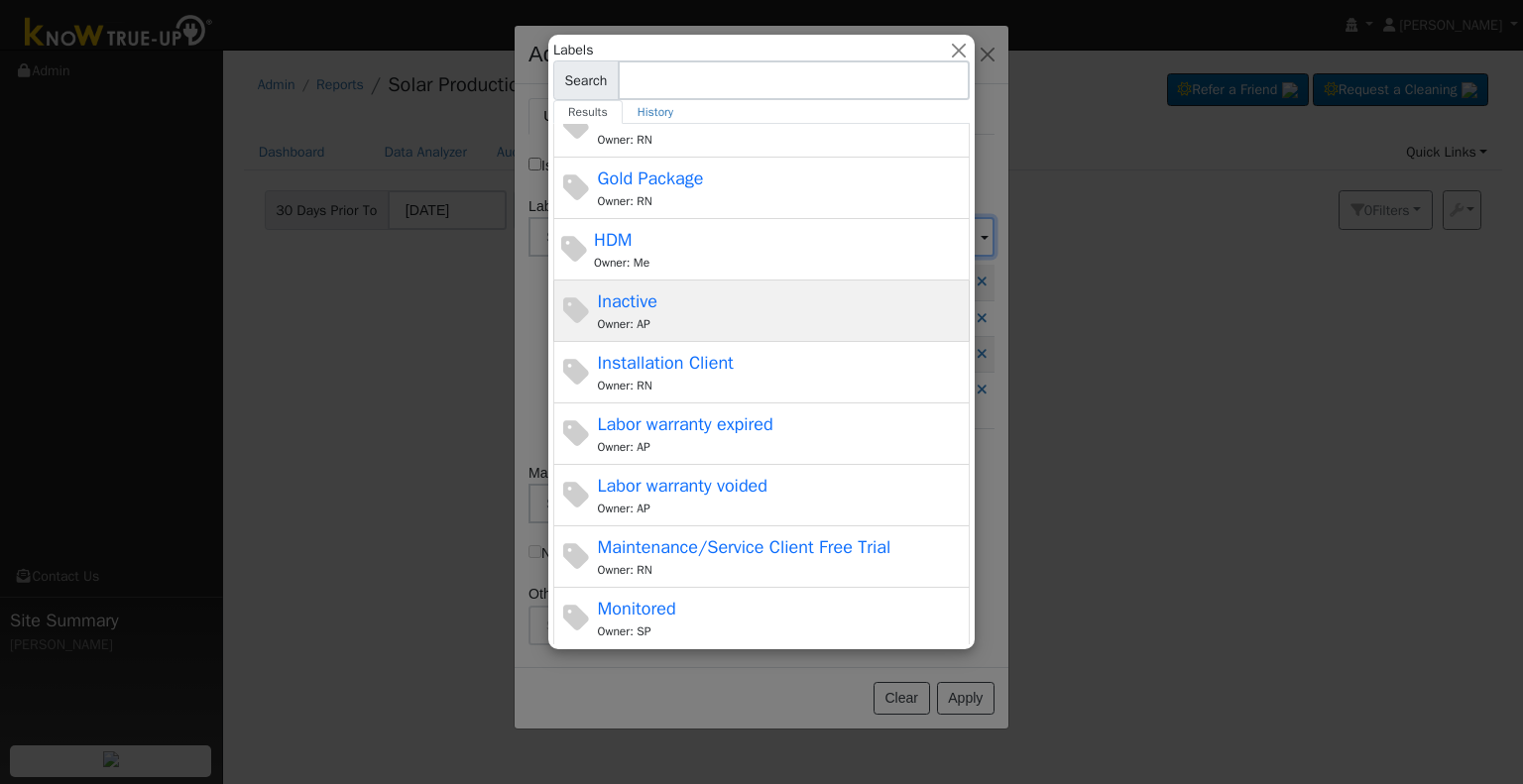 click on "Inactive  Owner: AP" at bounding box center [781, 310] 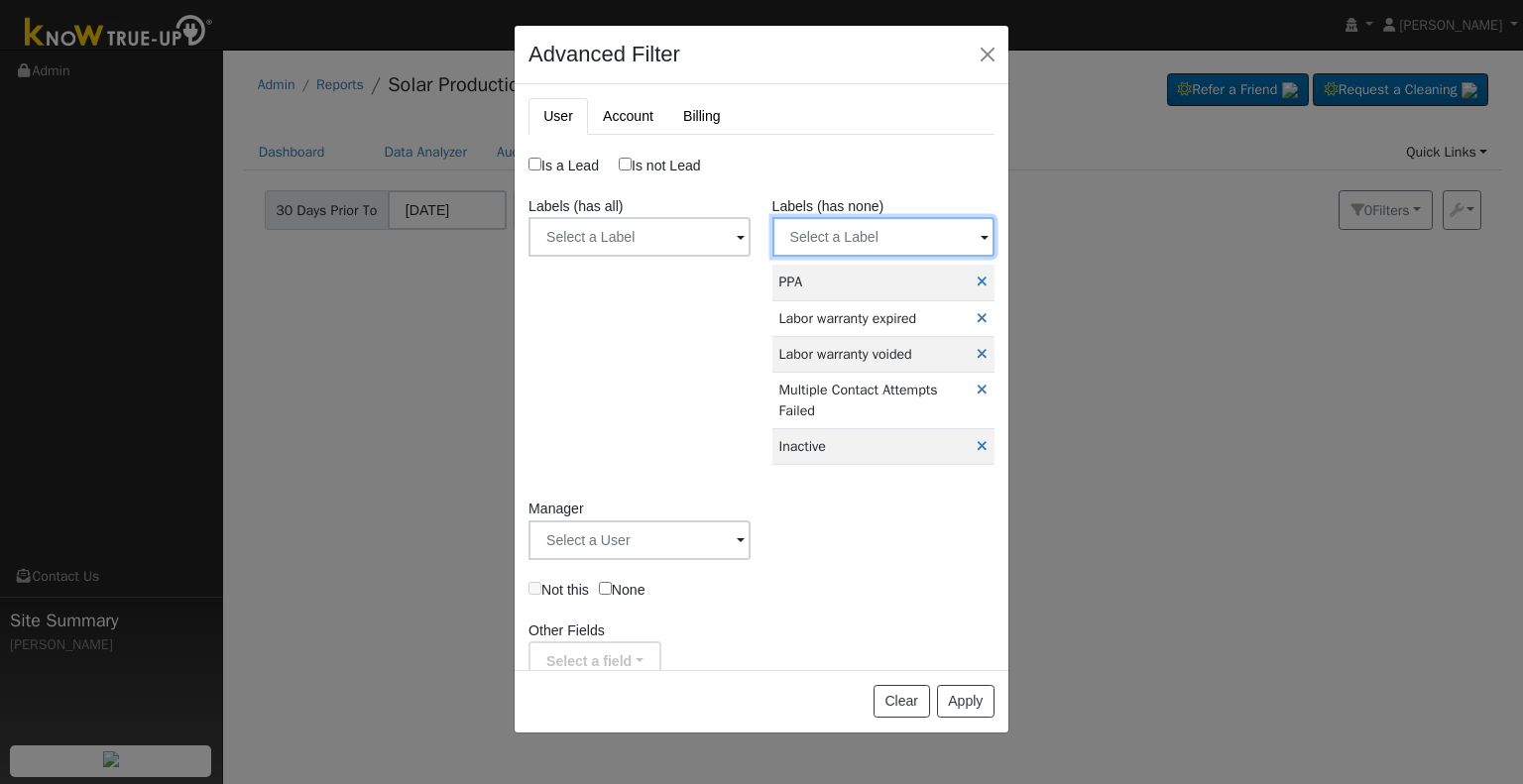 click at bounding box center (640, 237) 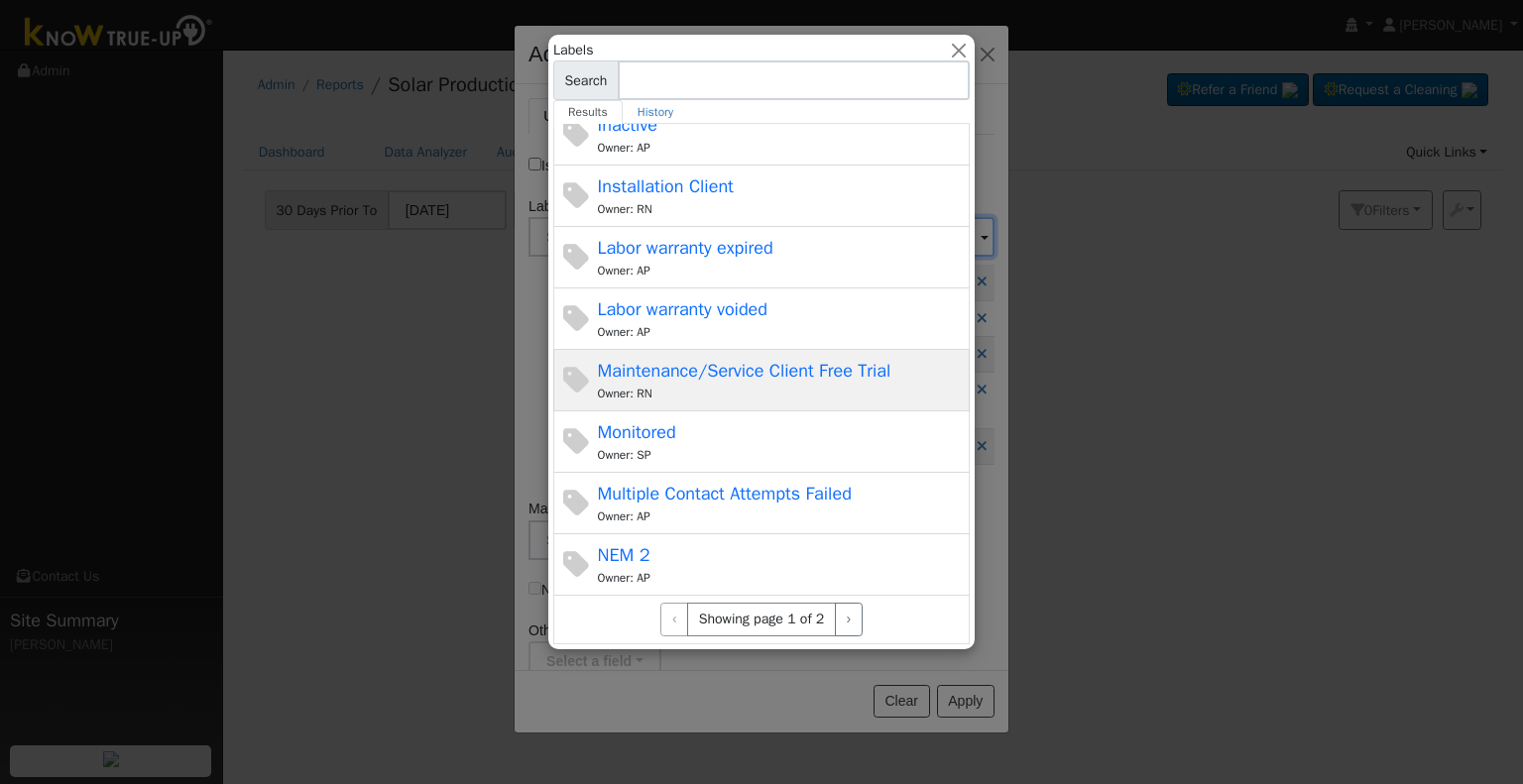scroll, scrollTop: 476, scrollLeft: 0, axis: vertical 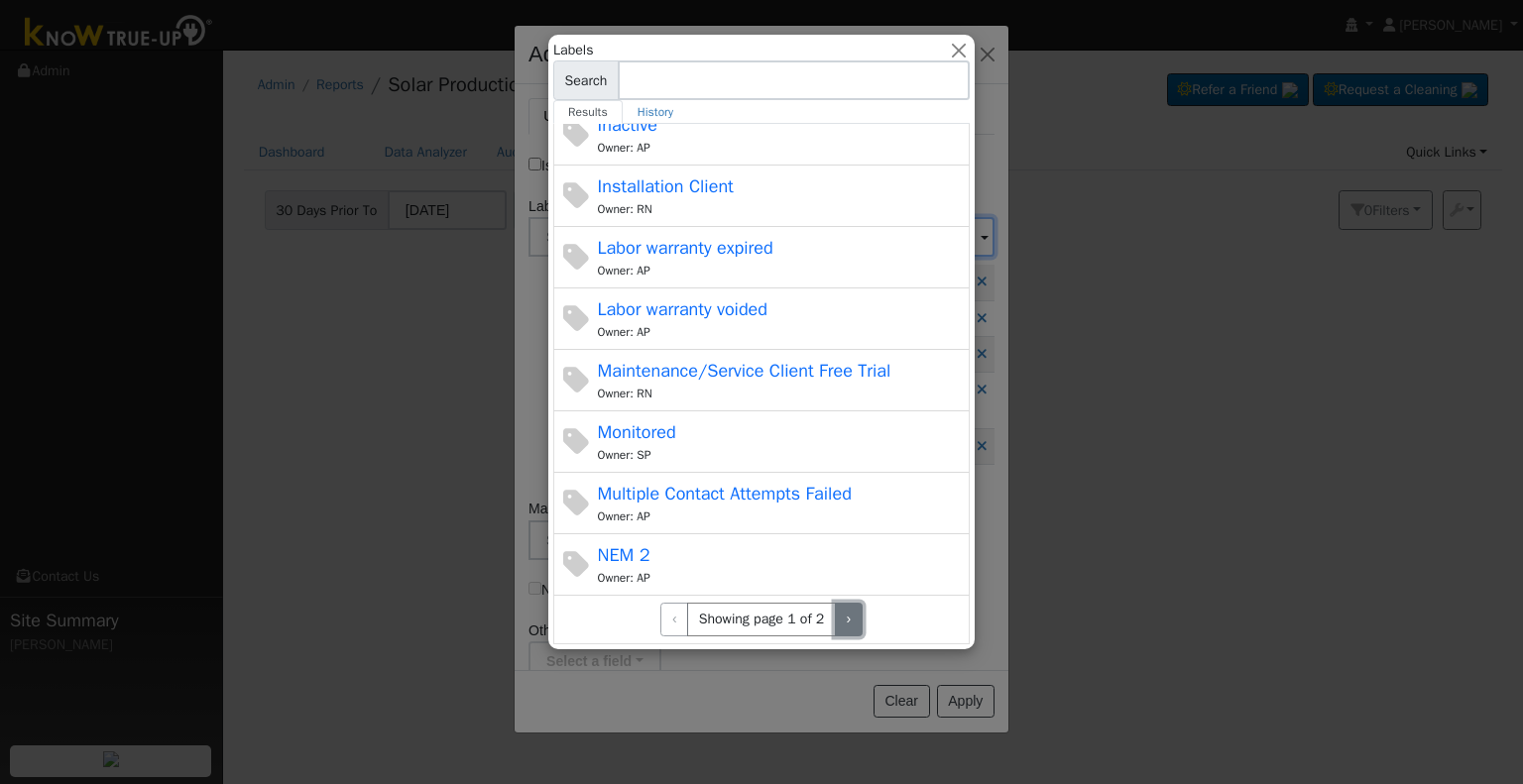 click on "›" at bounding box center (849, 619) 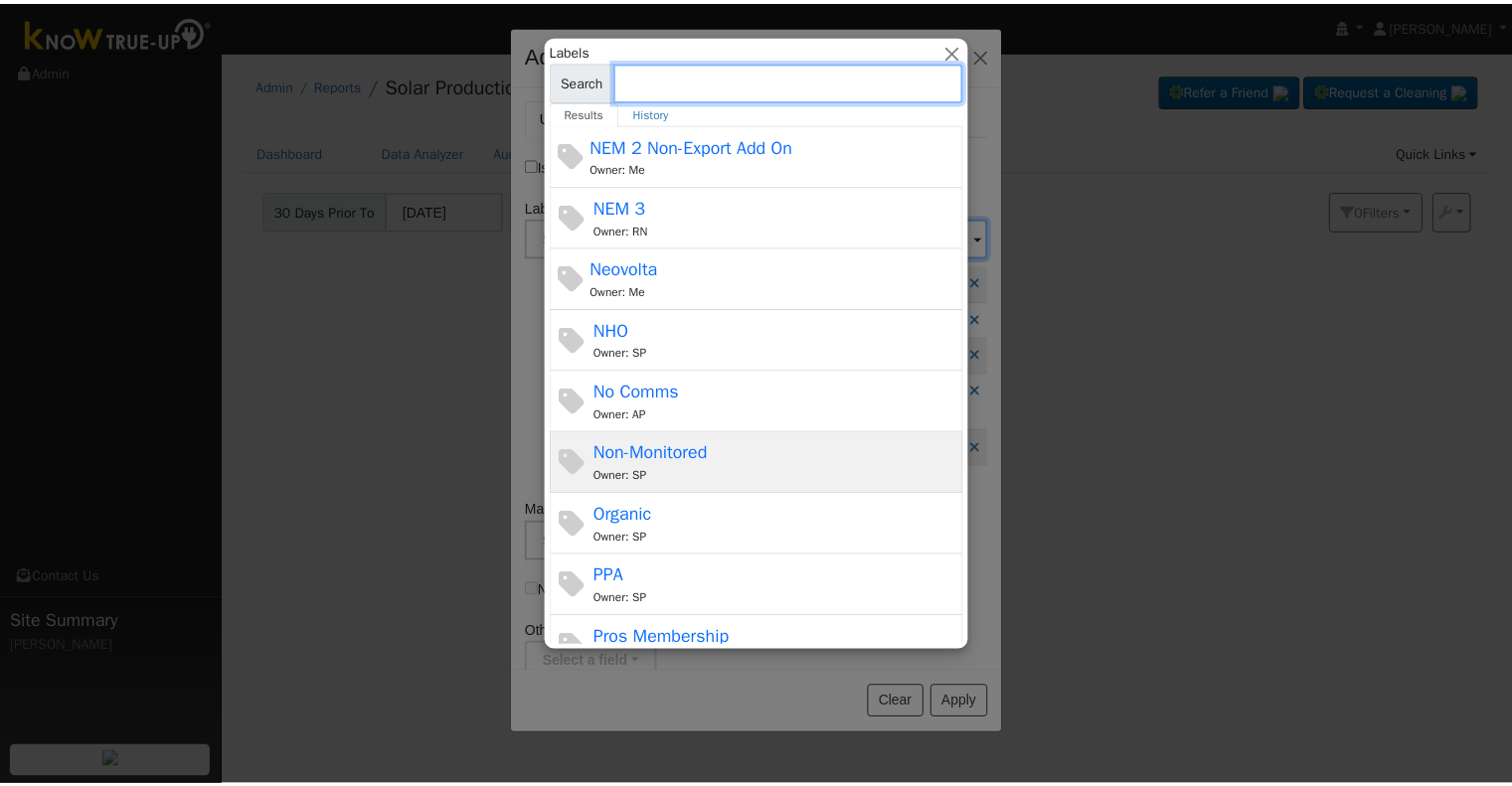 scroll, scrollTop: 0, scrollLeft: 0, axis: both 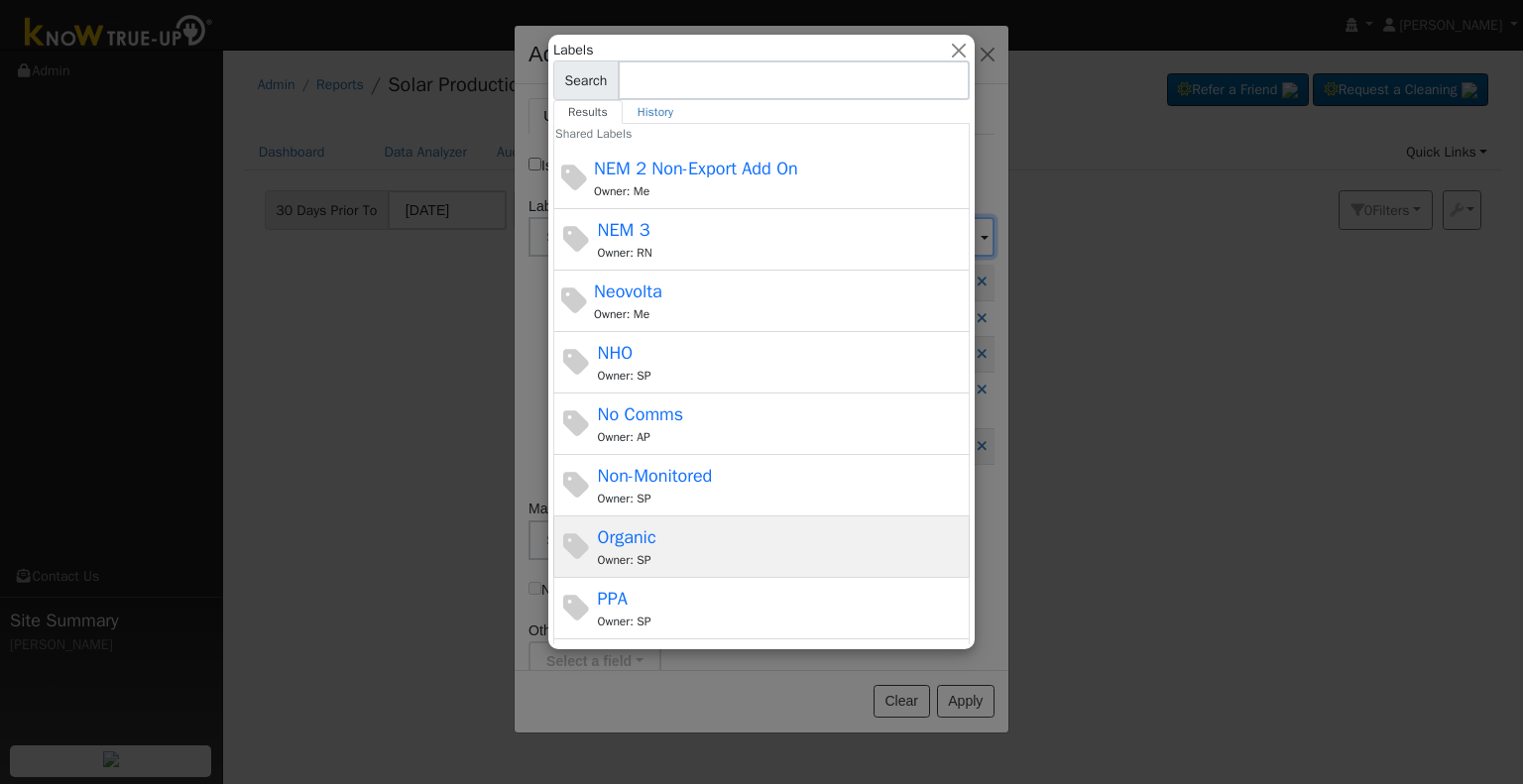 click on "Organic Owner: SP" at bounding box center (781, 546) 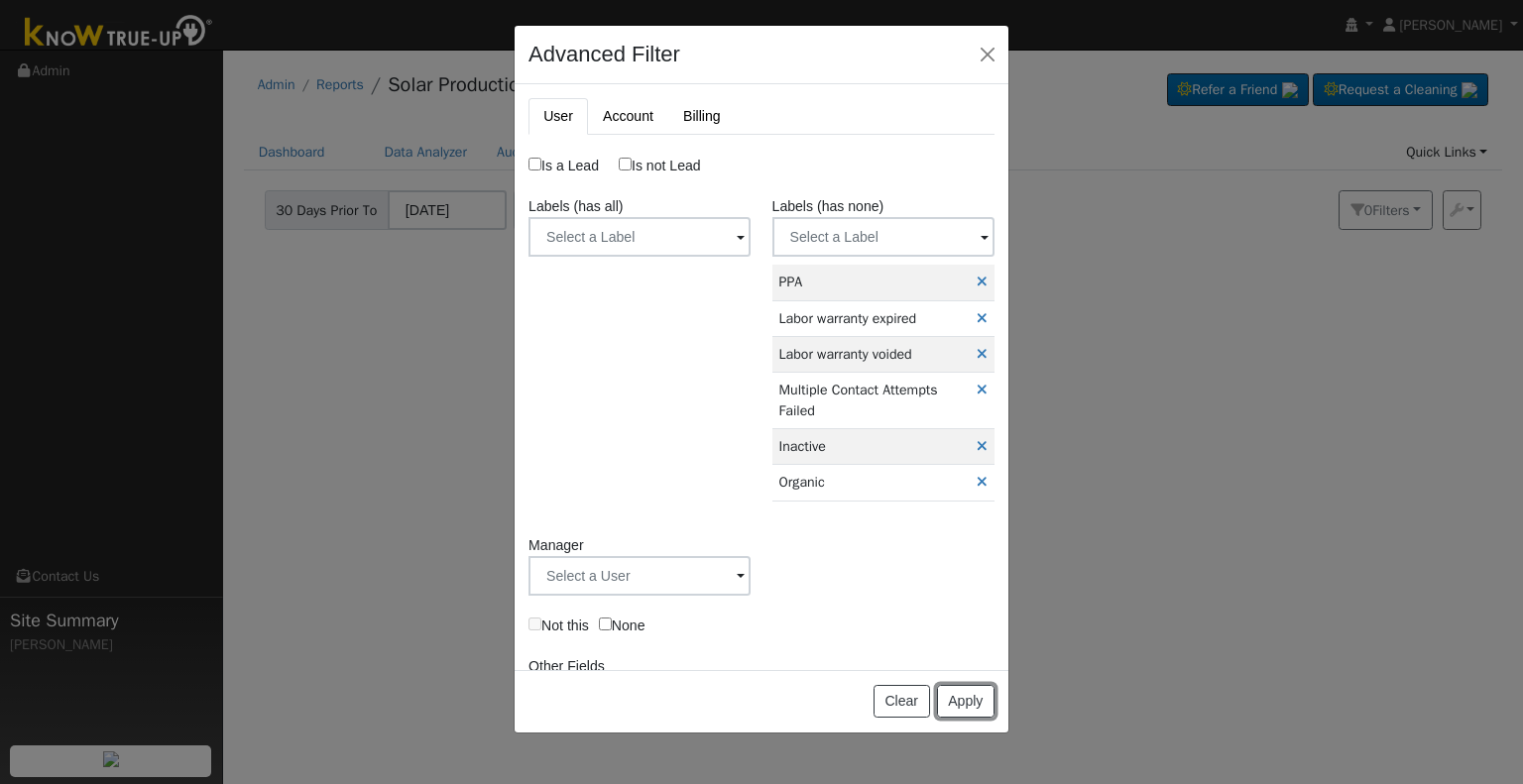 click on "Apply" at bounding box center (966, 702) 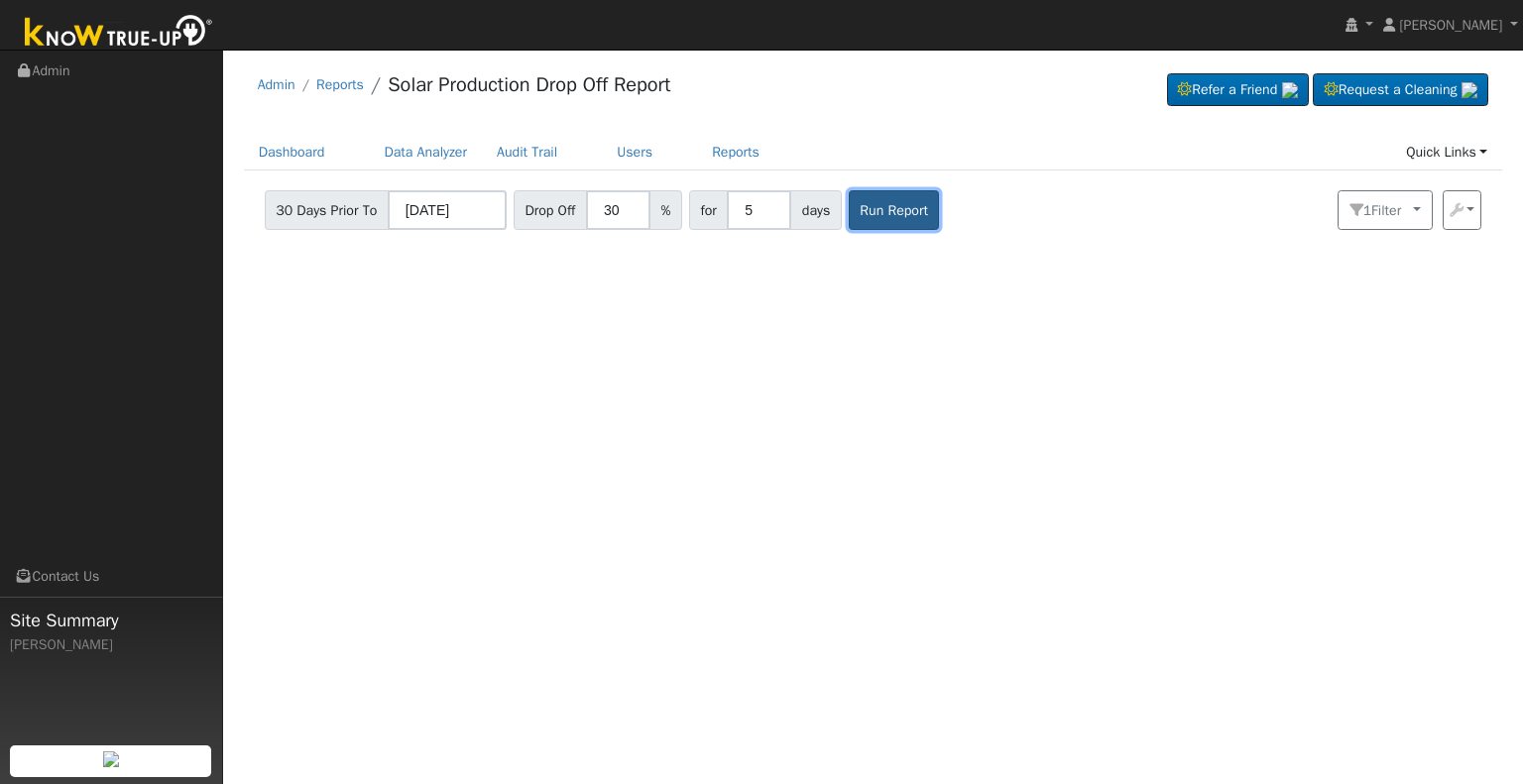 click on "Run Report" at bounding box center [894, 210] 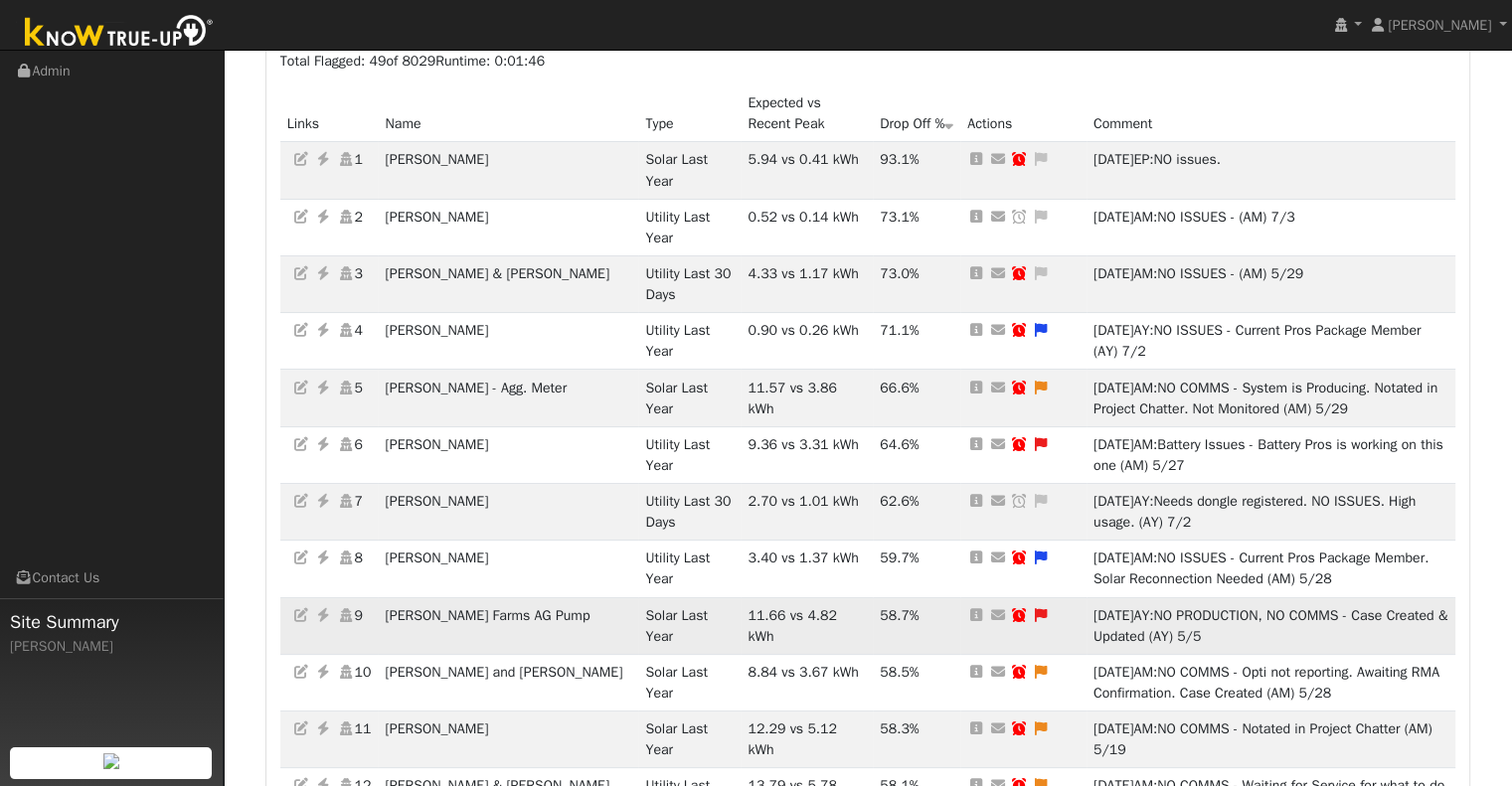 scroll, scrollTop: 298, scrollLeft: 0, axis: vertical 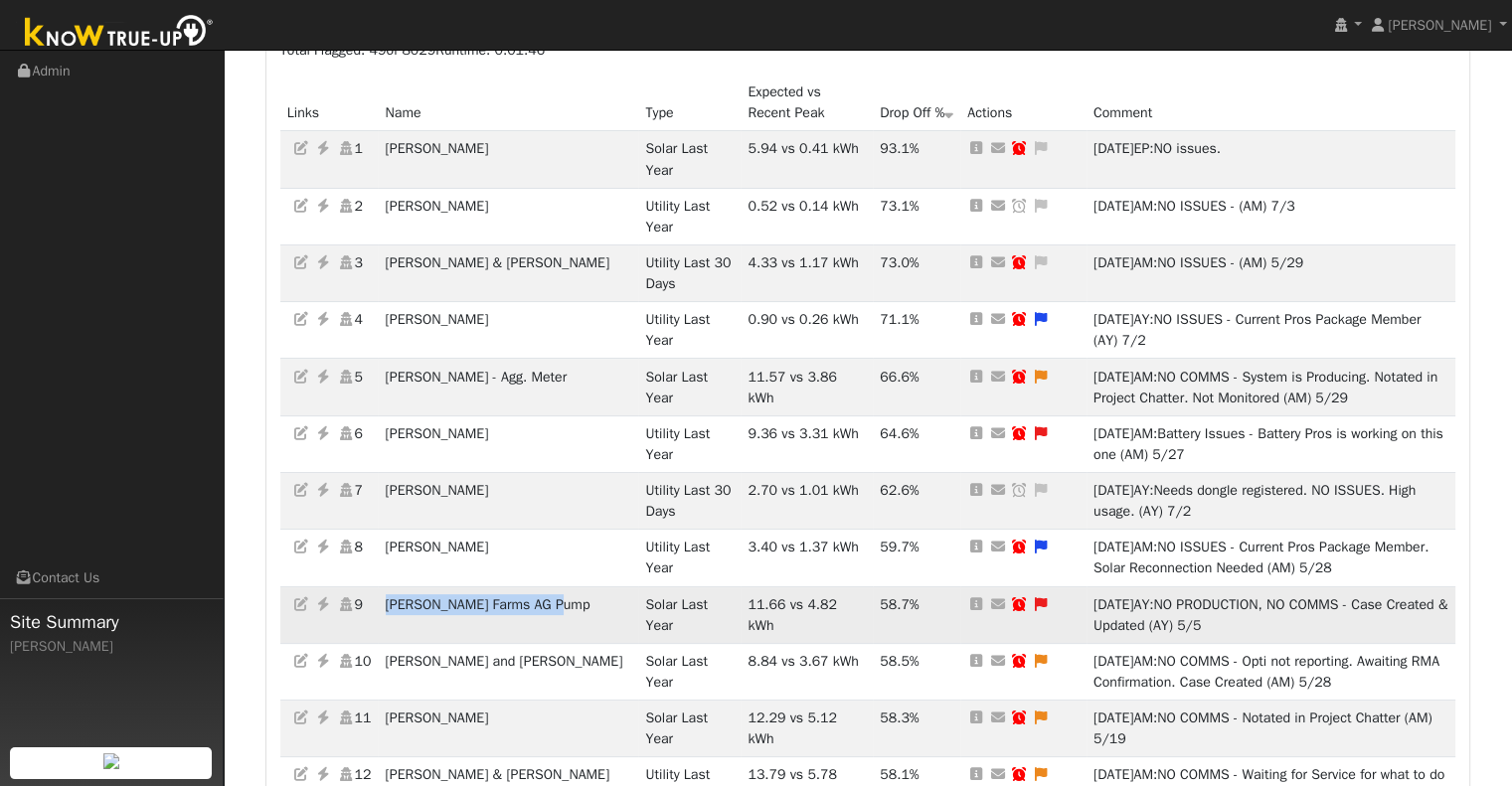 drag, startPoint x: 570, startPoint y: 584, endPoint x: 398, endPoint y: 590, distance: 172.10462 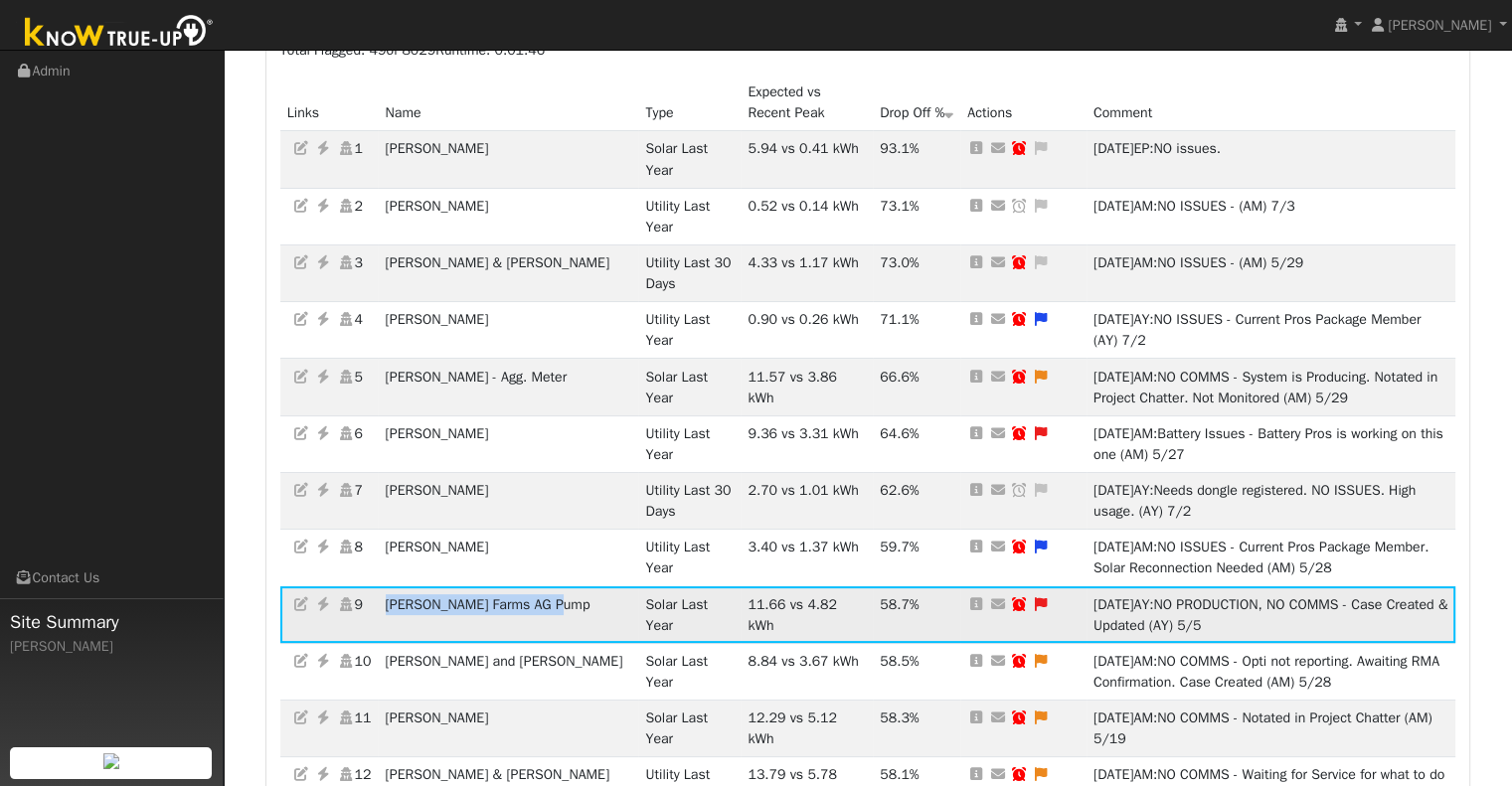 copy on "[PERSON_NAME] Farms AG Pump" 